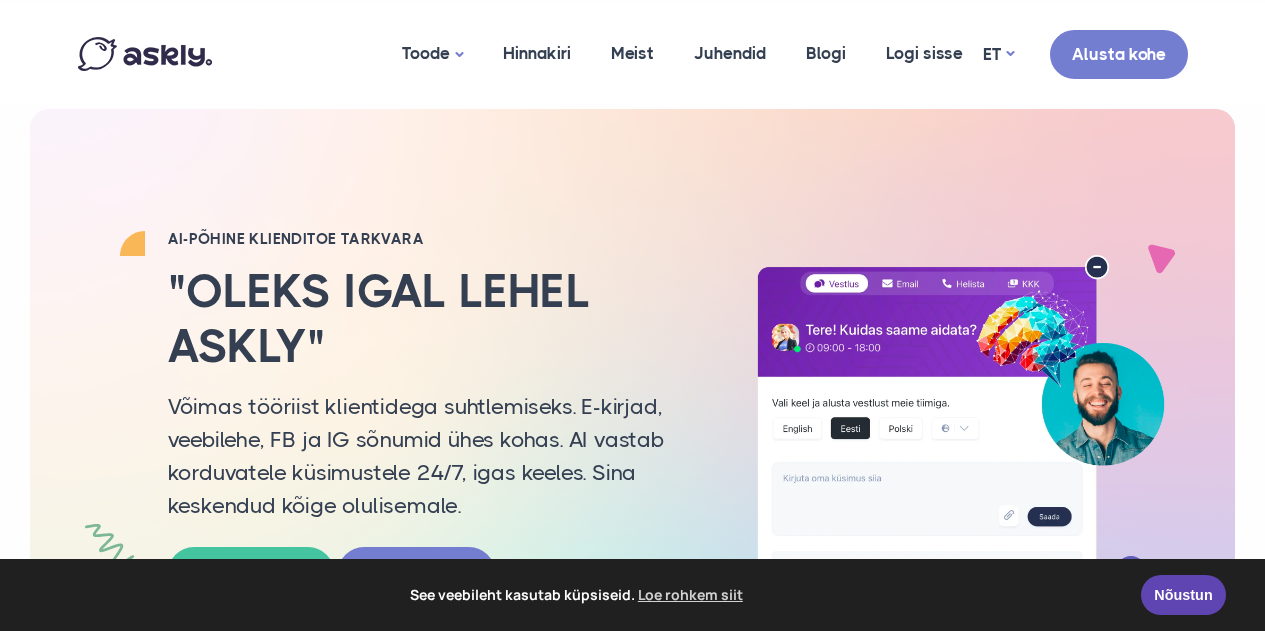 scroll, scrollTop: 0, scrollLeft: 0, axis: both 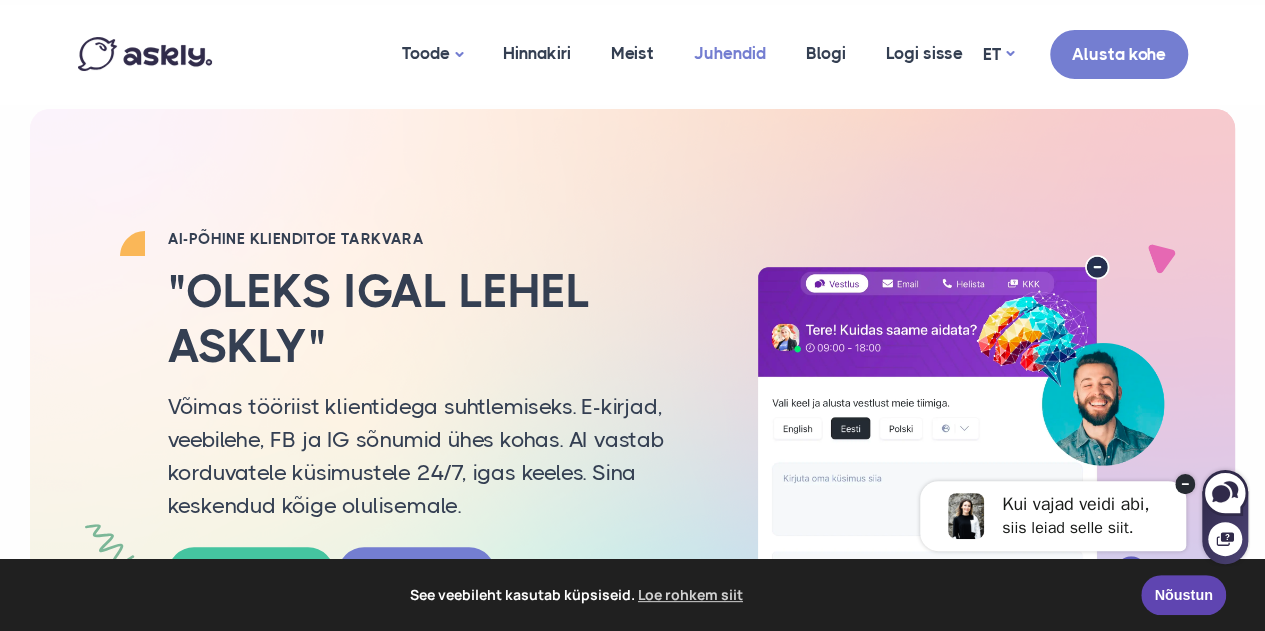 click on "Juhendid" at bounding box center (730, 53) 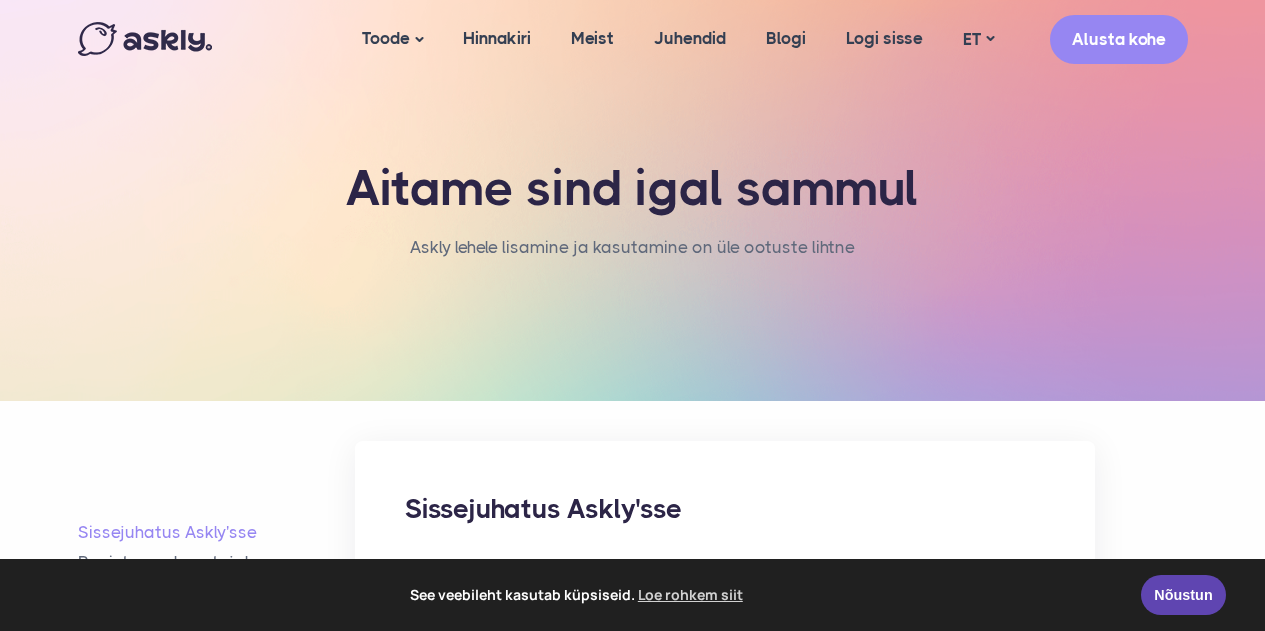 scroll, scrollTop: 0, scrollLeft: 0, axis: both 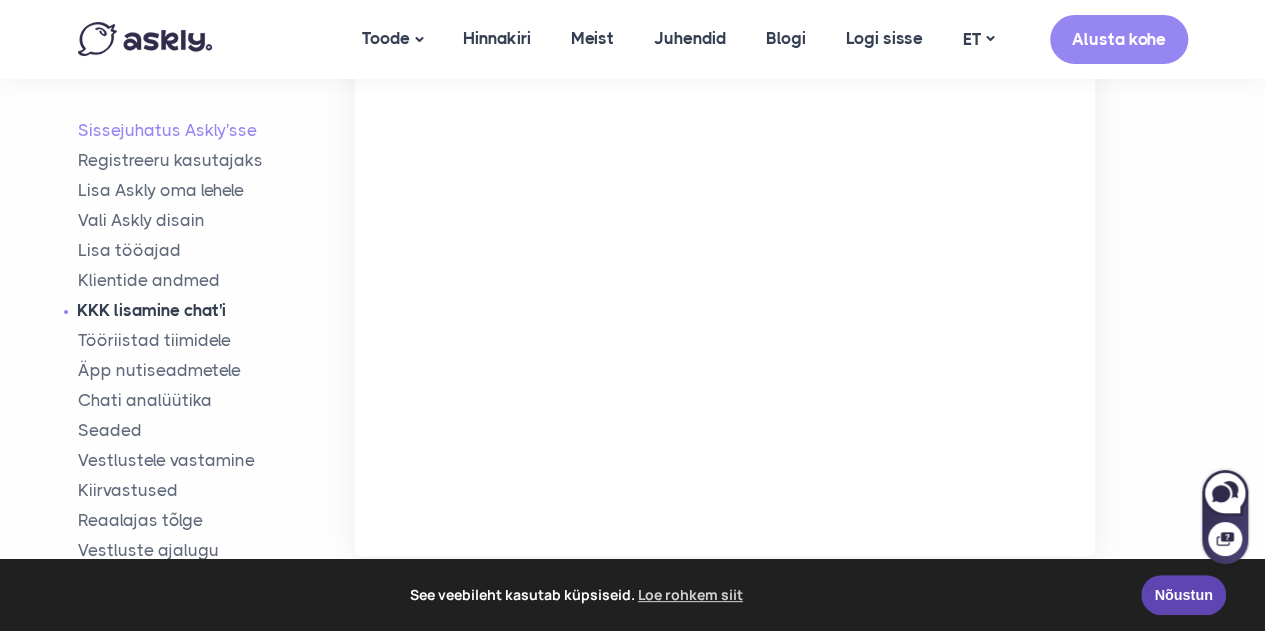 click on "KKK lisamine chat'i" at bounding box center (217, 311) 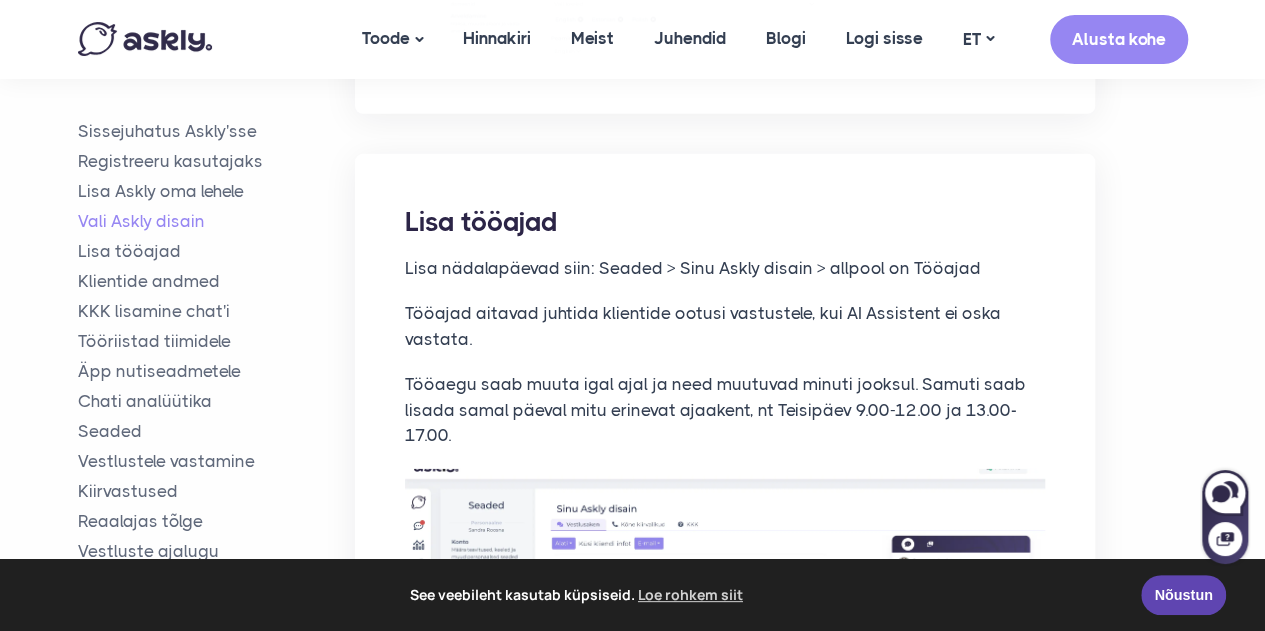 scroll, scrollTop: 2598, scrollLeft: 0, axis: vertical 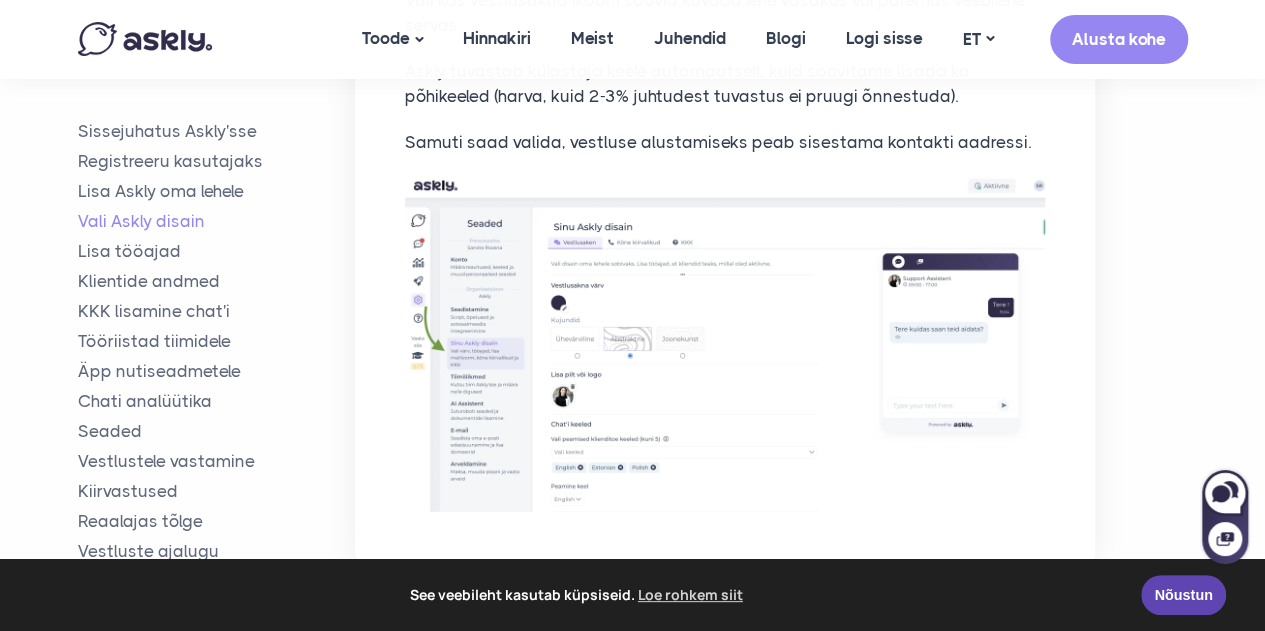 click on "Samuti saad valida, vestluse alustamiseks peab sisestama kontakti aadressi." at bounding box center (725, 143) 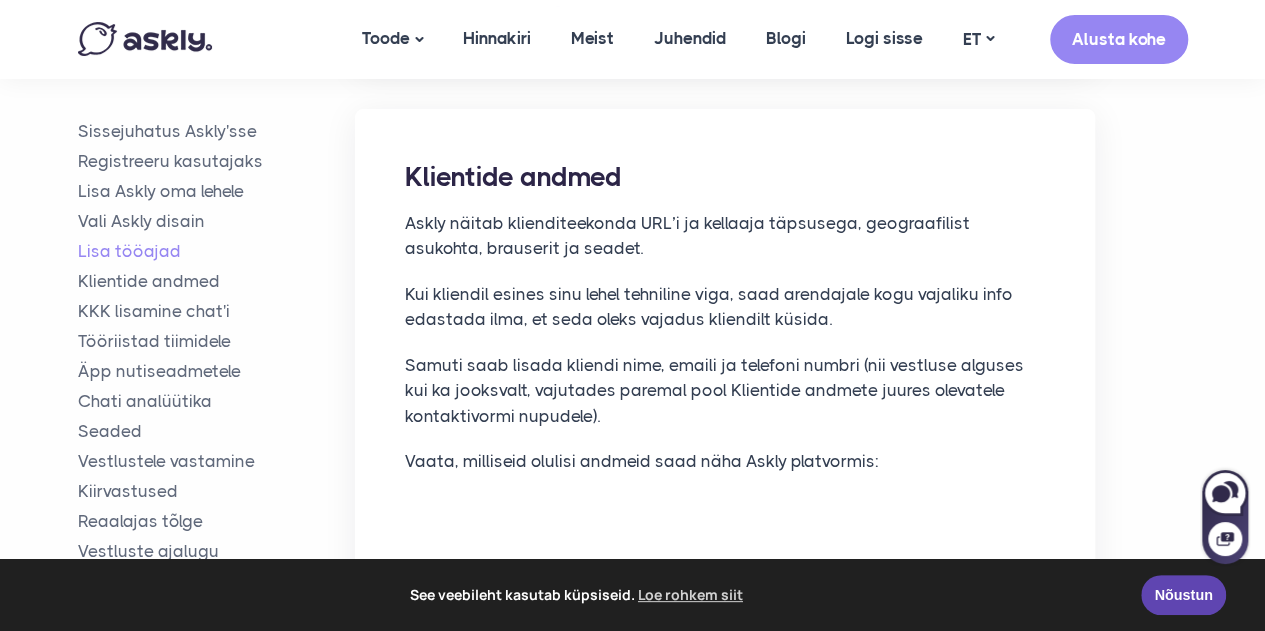 scroll, scrollTop: 3872, scrollLeft: 0, axis: vertical 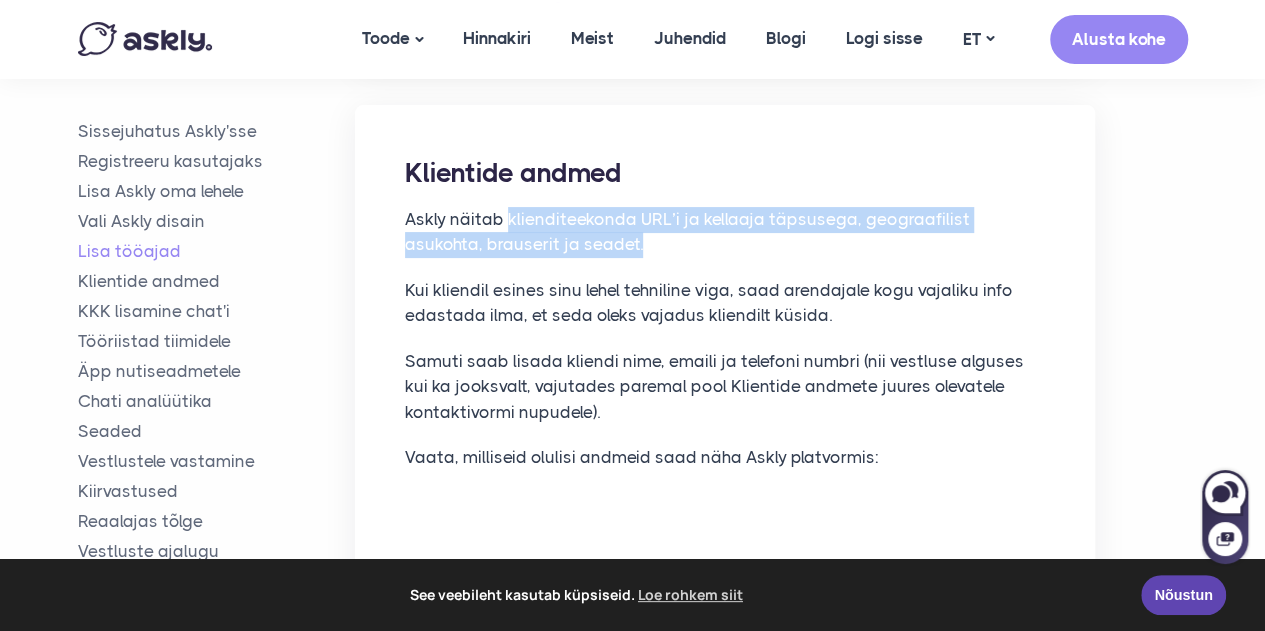 drag, startPoint x: 560, startPoint y: 220, endPoint x: 506, endPoint y: 188, distance: 62.76942 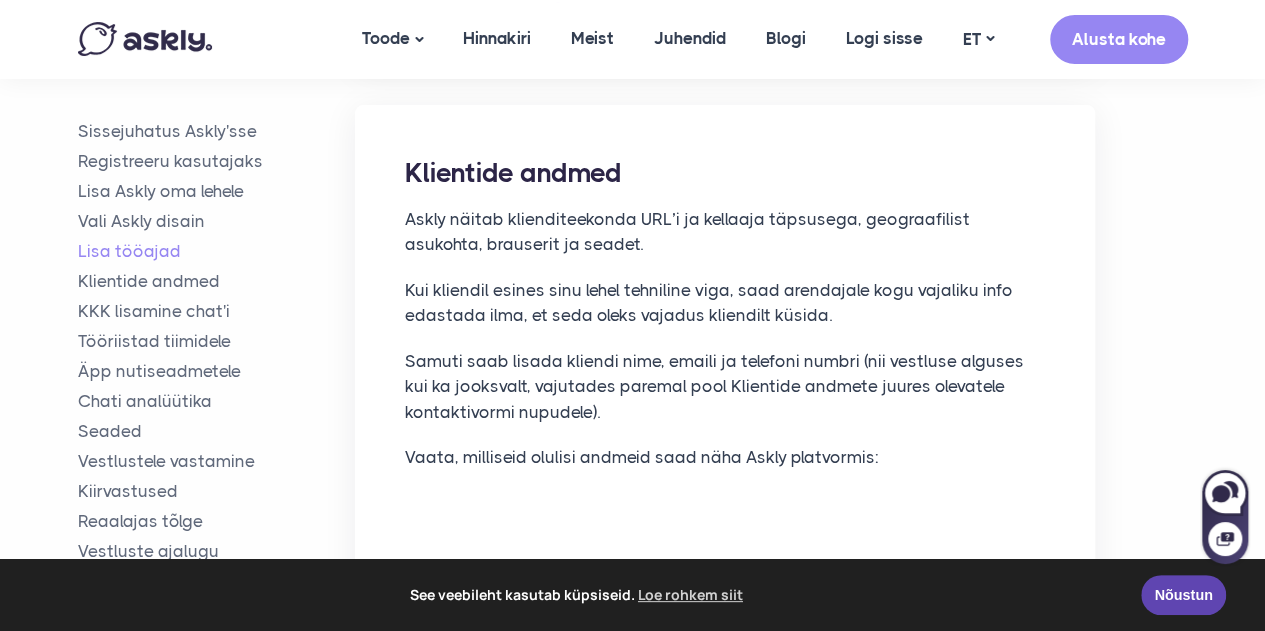 click on "Kui kliendil esines sinu lehel tehniline viga, saad arendajale kogu vajaliku info edastada ilma, et seda oleks vajadus kliendilt küsida." at bounding box center (725, 303) 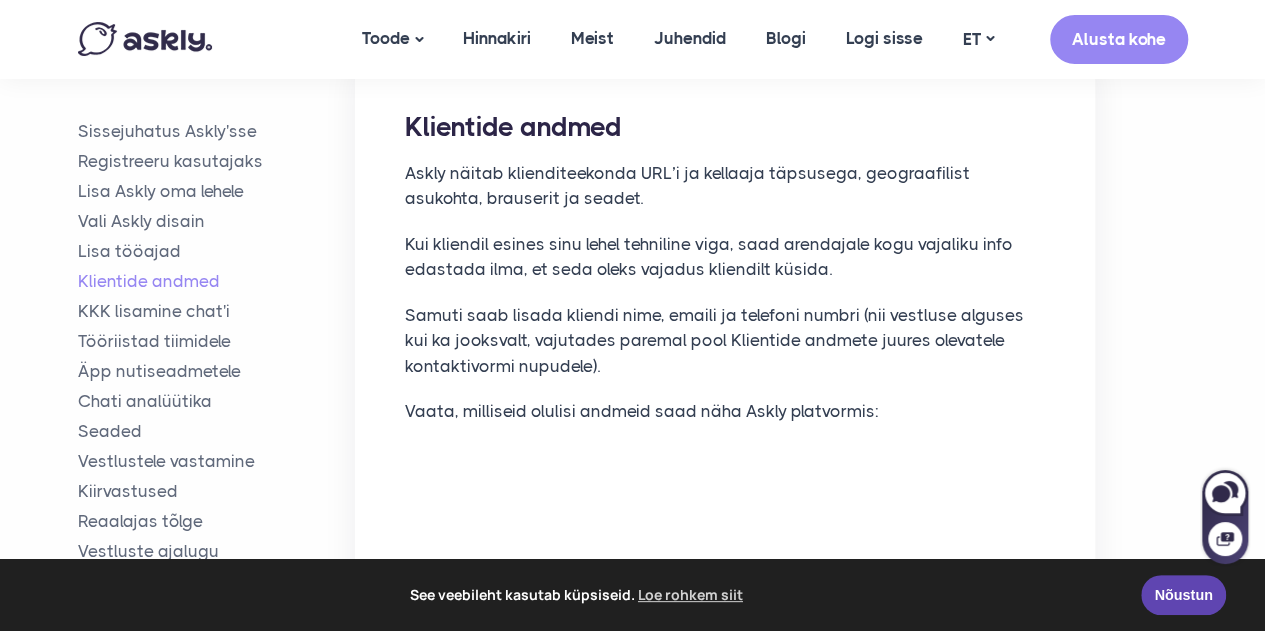 scroll, scrollTop: 3917, scrollLeft: 0, axis: vertical 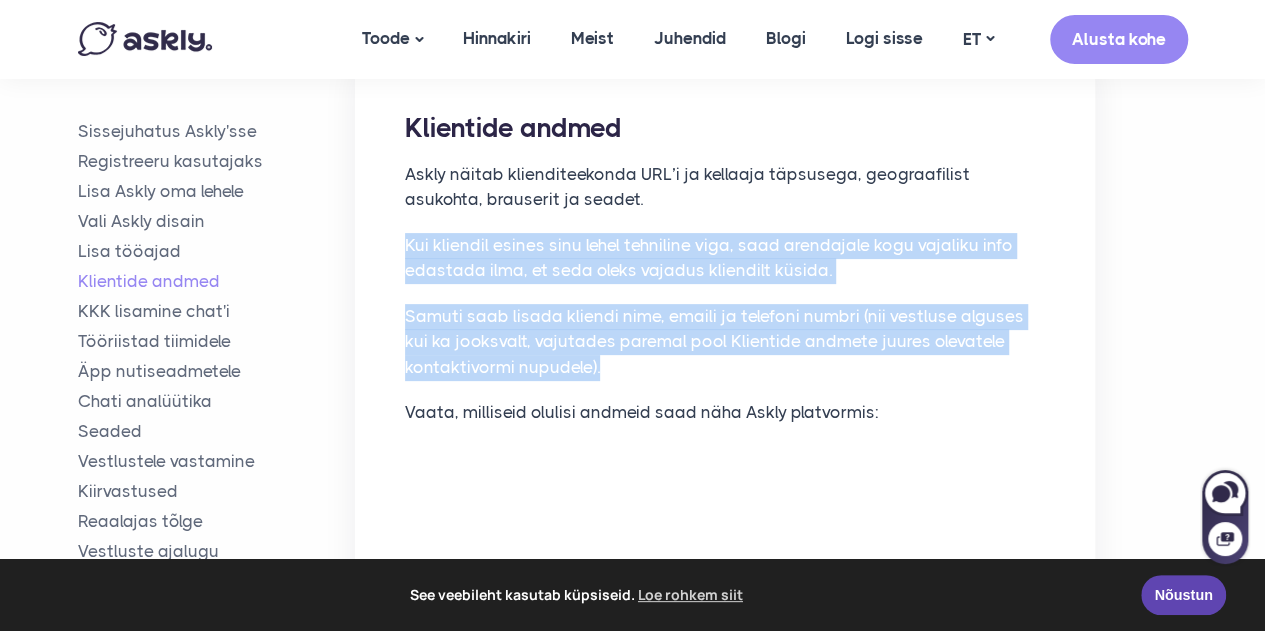 drag, startPoint x: 646, startPoint y: 343, endPoint x: 602, endPoint y: 170, distance: 178.5077 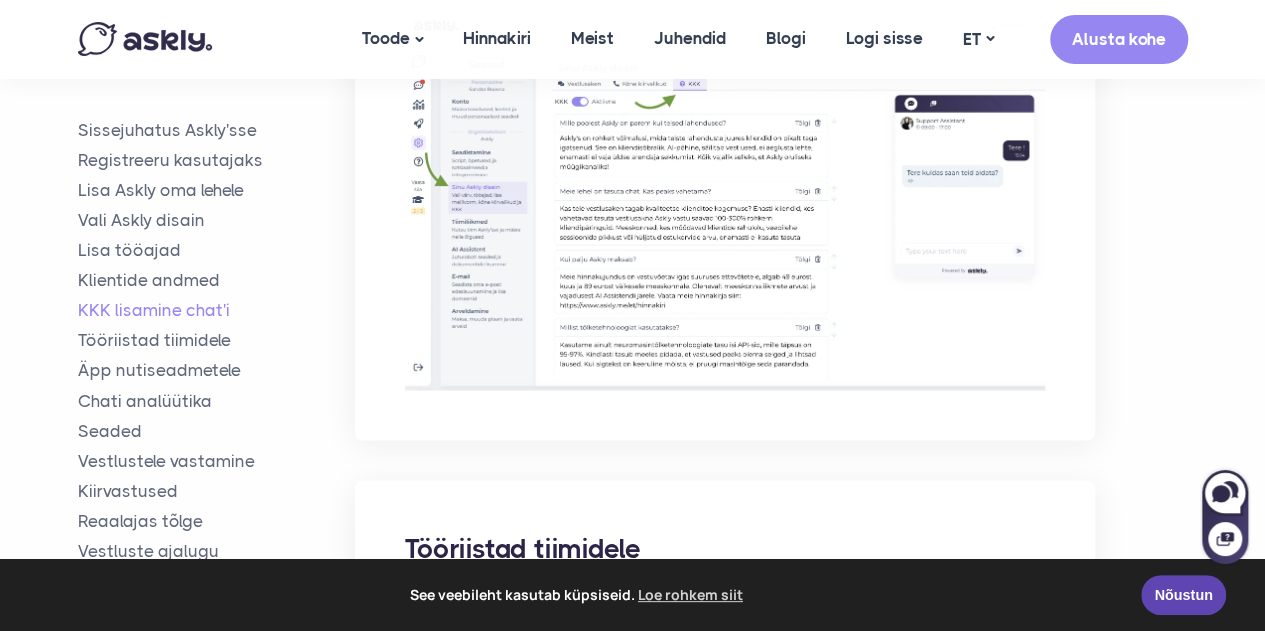scroll, scrollTop: 5247, scrollLeft: 0, axis: vertical 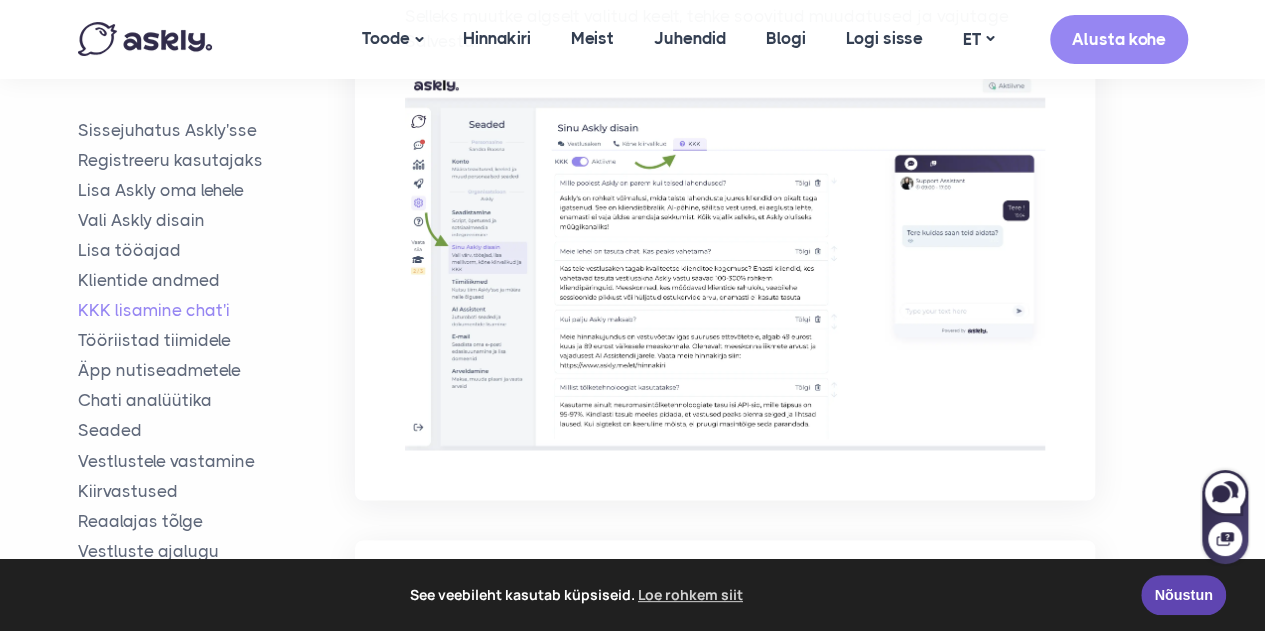 click at bounding box center (725, 262) 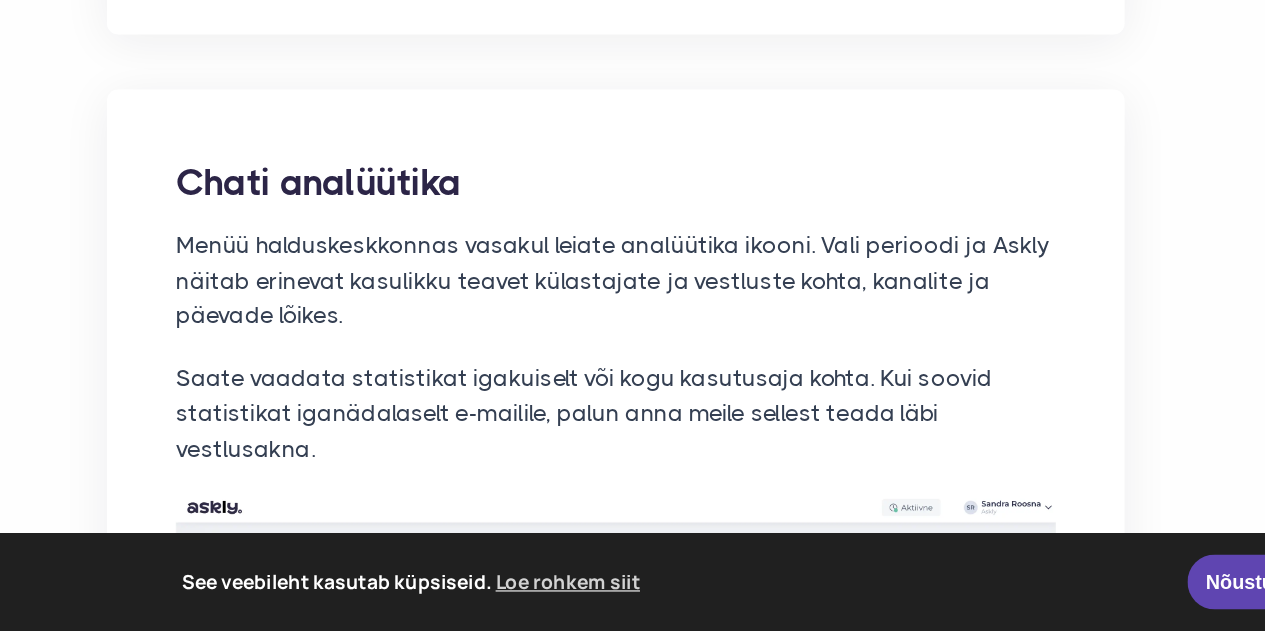 scroll, scrollTop: 7458, scrollLeft: 0, axis: vertical 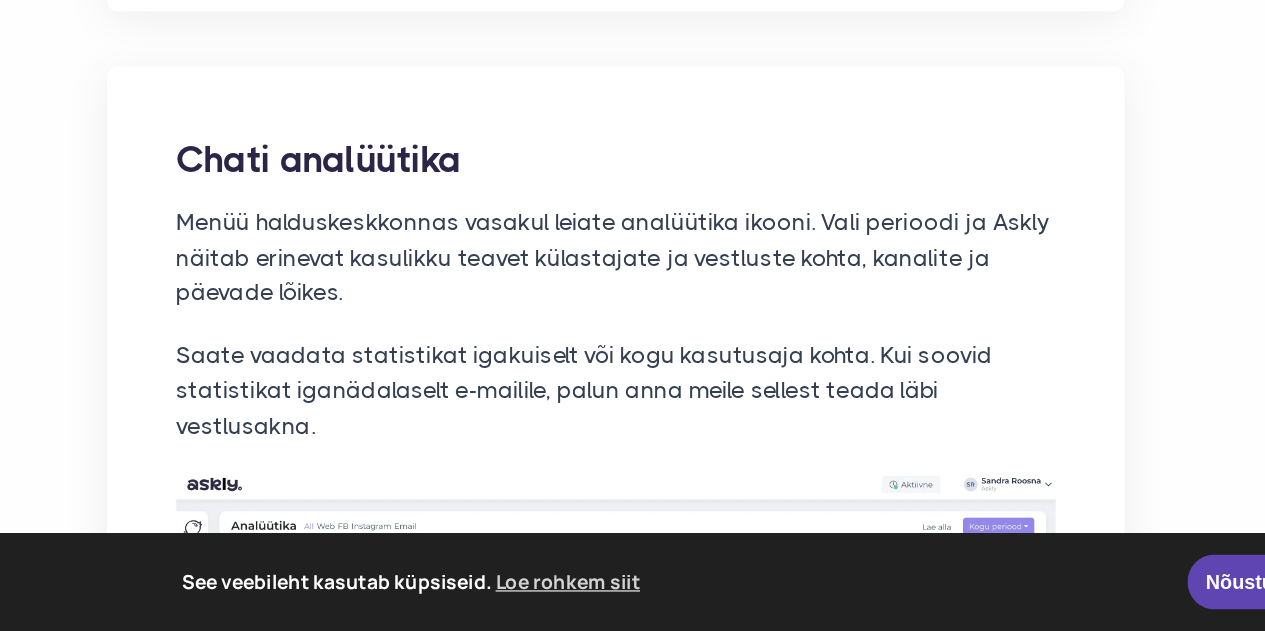 click on "Menüü halduskeskkonnas vasakul leiate analüütika ikooni. Vali perioodi ja Askly näitab erinevat kasulikku teavet külastajate ja vestluste kohta, kanalite ja päevade lõikes." at bounding box center (725, 359) 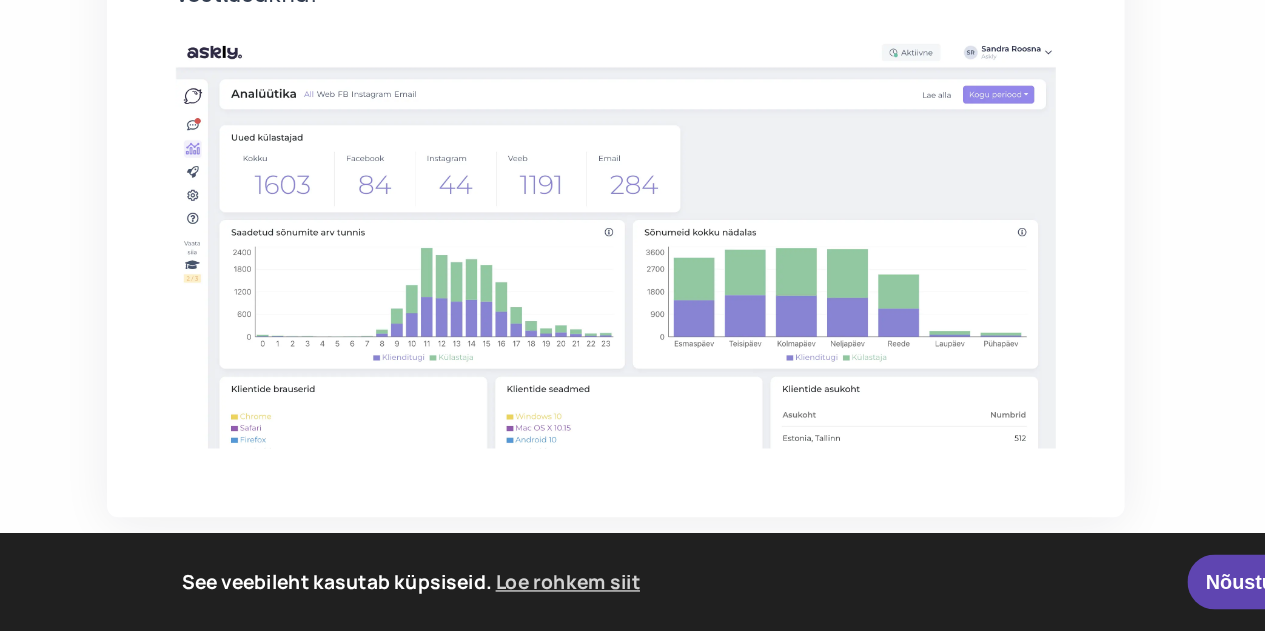 scroll, scrollTop: 7780, scrollLeft: 0, axis: vertical 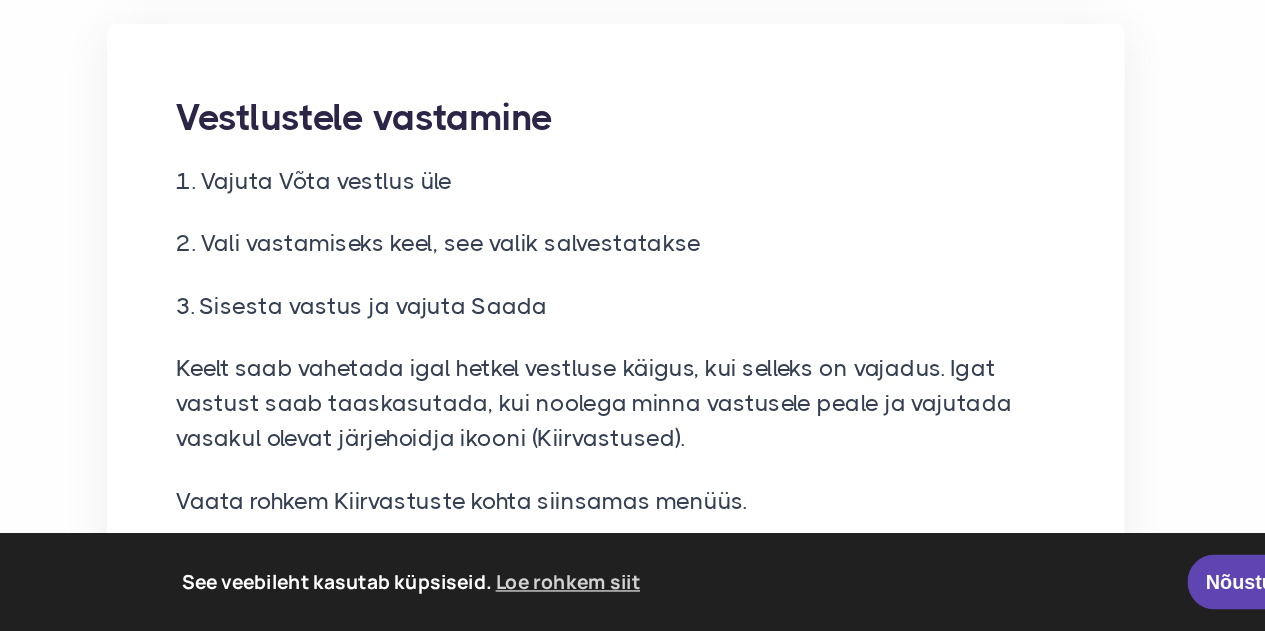 click on "Vestlustele vastamine
1. Vajuta Võta vestlus üle
2. Vali vastamiseks keel, see valik salvestatakse
3. Sisesta vastus ja vajuta Saada
Keelt saab vahetada igal hetkel vestluse käigus, kui selleks on vajadus. Igat vastust saab taaskasutada, kui noolega minna vastusele peale ja vajutada vasakul olevat järjehoidja ikooni (Kiirvastused).
Vaata rohkem Kiirvastuste kohta siinsamas menüüs.
Kui vestlus on lõppenud, vajuta Arhiveeri ja vestlus arhiveeritakse. Vestlused säilivad ning kui sama klient pöördub uuesti päev, kuu või aasta hiljem, tuleb arhiivist ajalugu taustainfo kaasa." at bounding box center (725, 620) 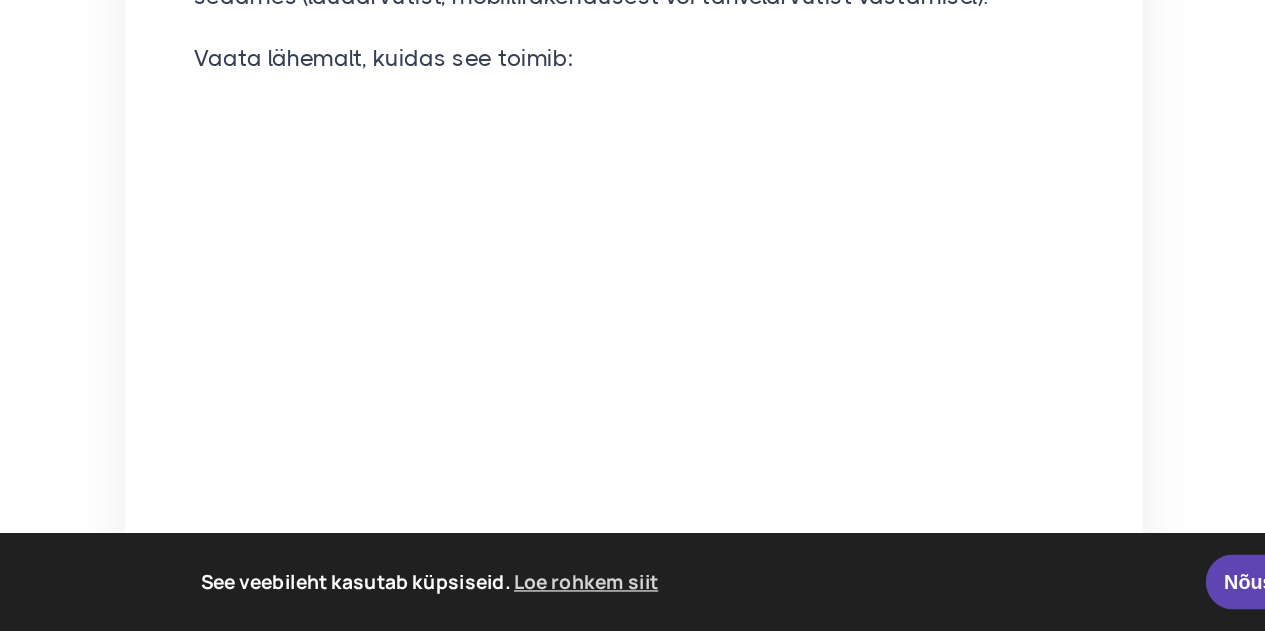 scroll, scrollTop: 10488, scrollLeft: 0, axis: vertical 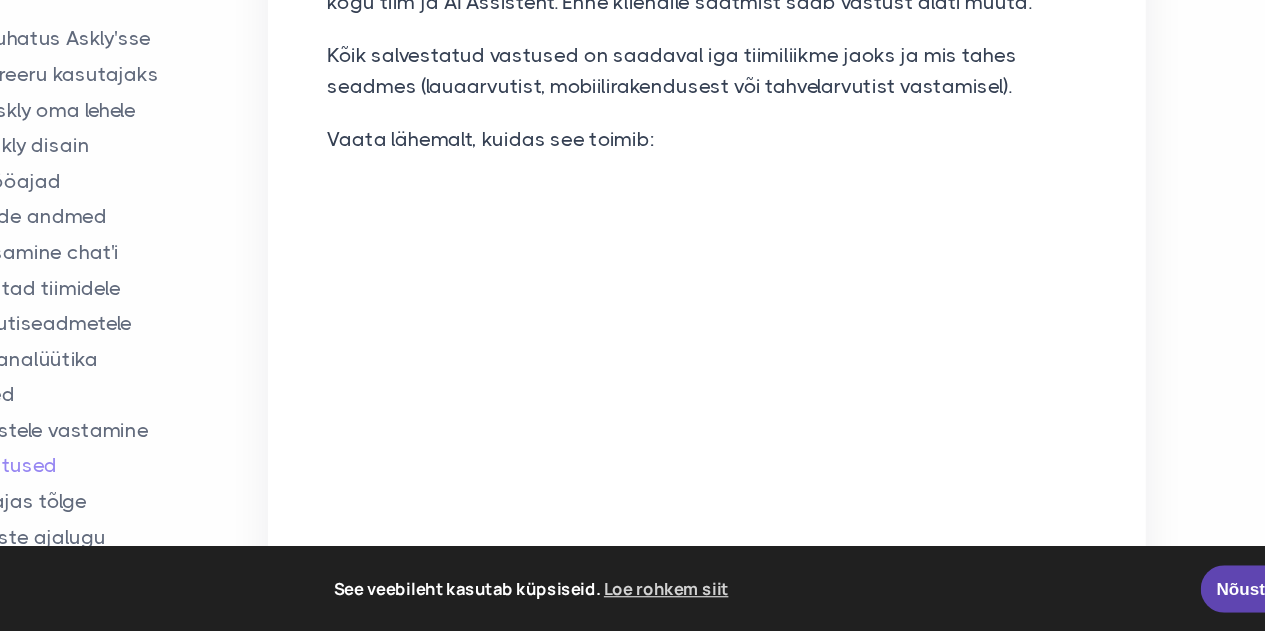 click on "Sissejuhatus Askly'sse
Registreeru kasutajaks
Lisa Askly oma lehele
Vali Askly disain
Lisa tööajad
Klientide andmed
KKK lisamine chat'i
Tööriistad tiimidele
Äpp nutiseadmetele
Chati analüütika
Seaded
Vestlustele vastamine
Kiirvastused
Reaalajas tõlge
Vestluste ajalugu
FB ja IG sõnumite liidestamine Askly'ga
E-posti liidestamine Askly'ga" at bounding box center (633, -2820) 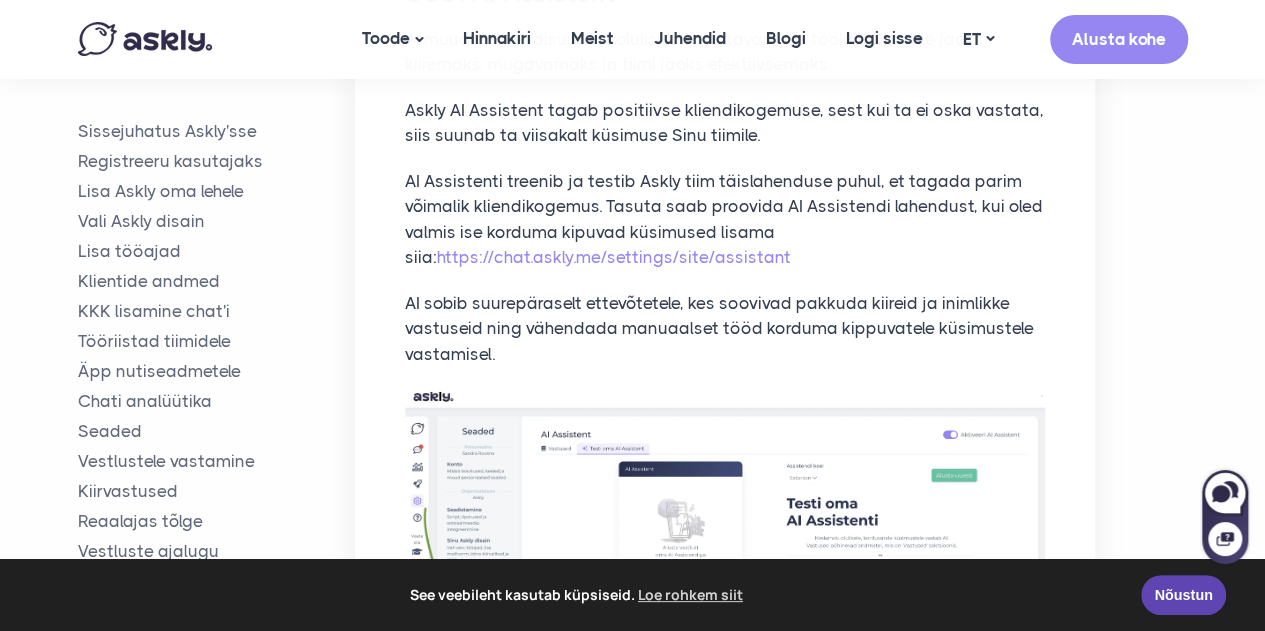scroll, scrollTop: 13850, scrollLeft: 0, axis: vertical 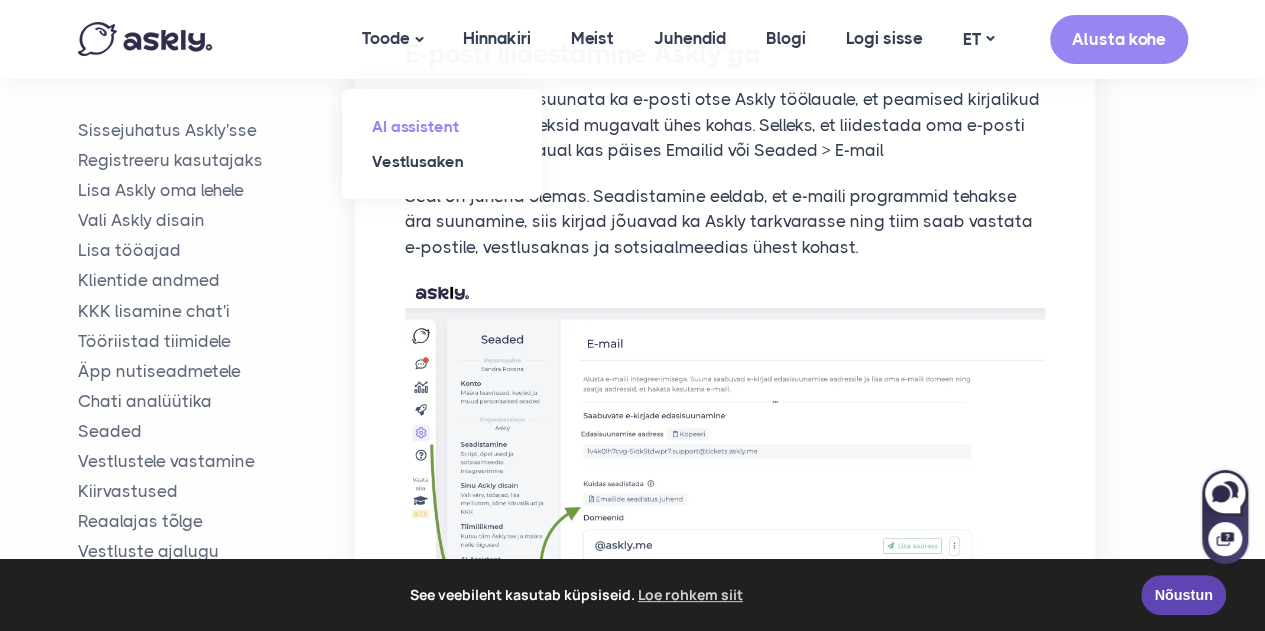click on "AI assistent" at bounding box center (442, 126) 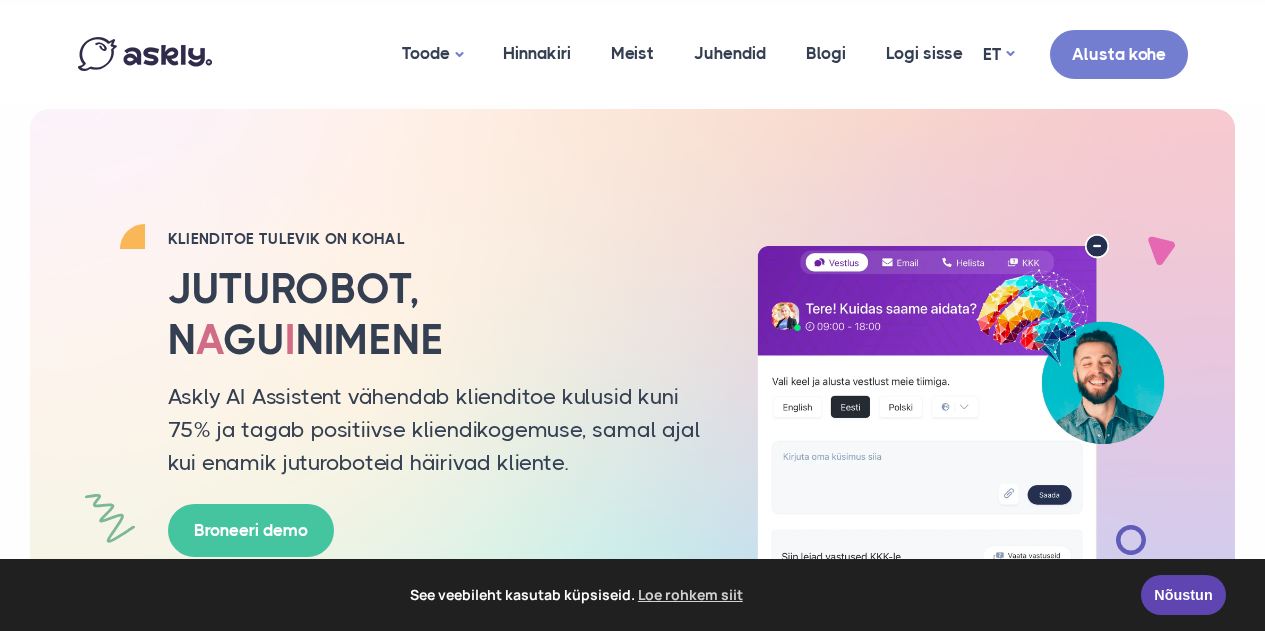 scroll, scrollTop: 0, scrollLeft: 0, axis: both 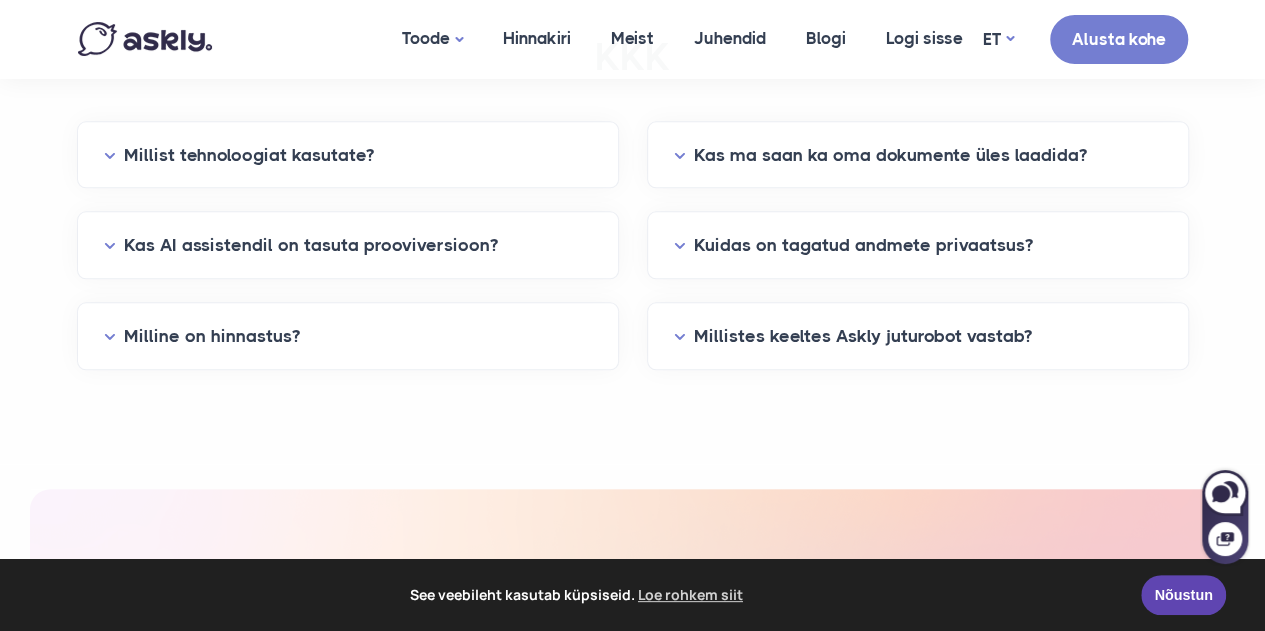 click on "Kas ma saan ka oma dokumente üles laadida?
Askly haldab kogu sisu sisendit ja värskendusi teie vestlusajaloo ja veebisaidi põhjal. Siiski võite meiega jagada ka konkreetset sisendit. Teie roboti toiteallikaks on ChatGPT, mis maksimeerib teie andmete potentsiaali.
Kuidas on tagatud andmete privaatsus?" at bounding box center [918, 258] 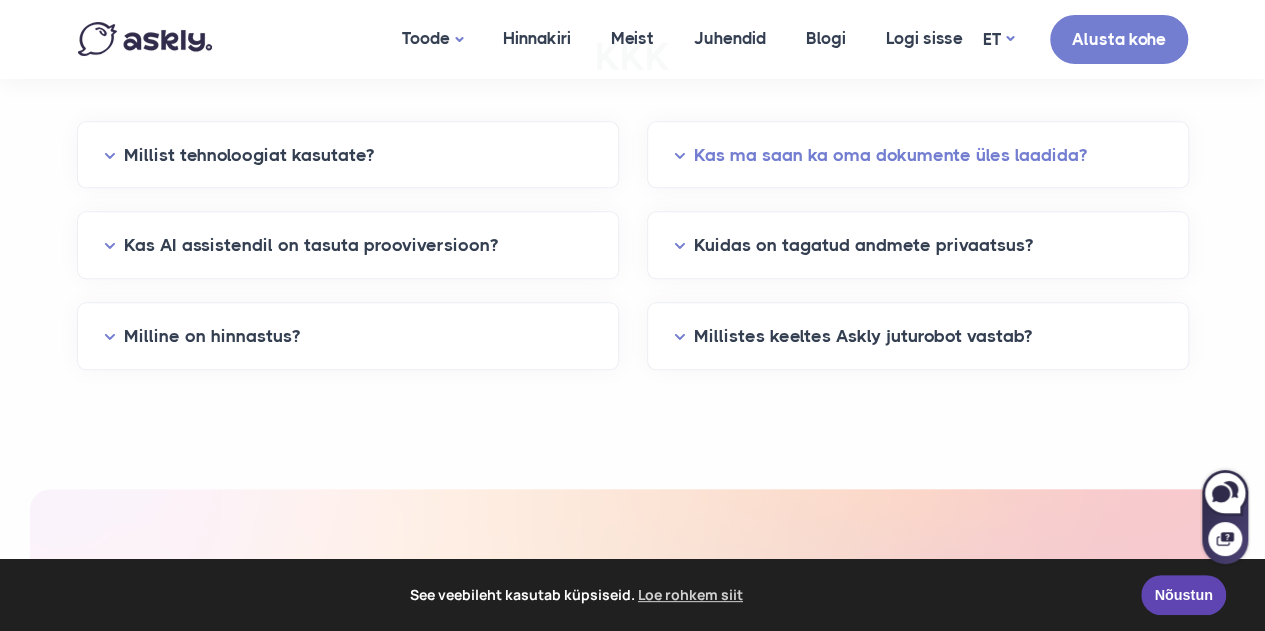 click on "Kas ma saan ka oma dokumente üles laadida?" at bounding box center [918, 155] 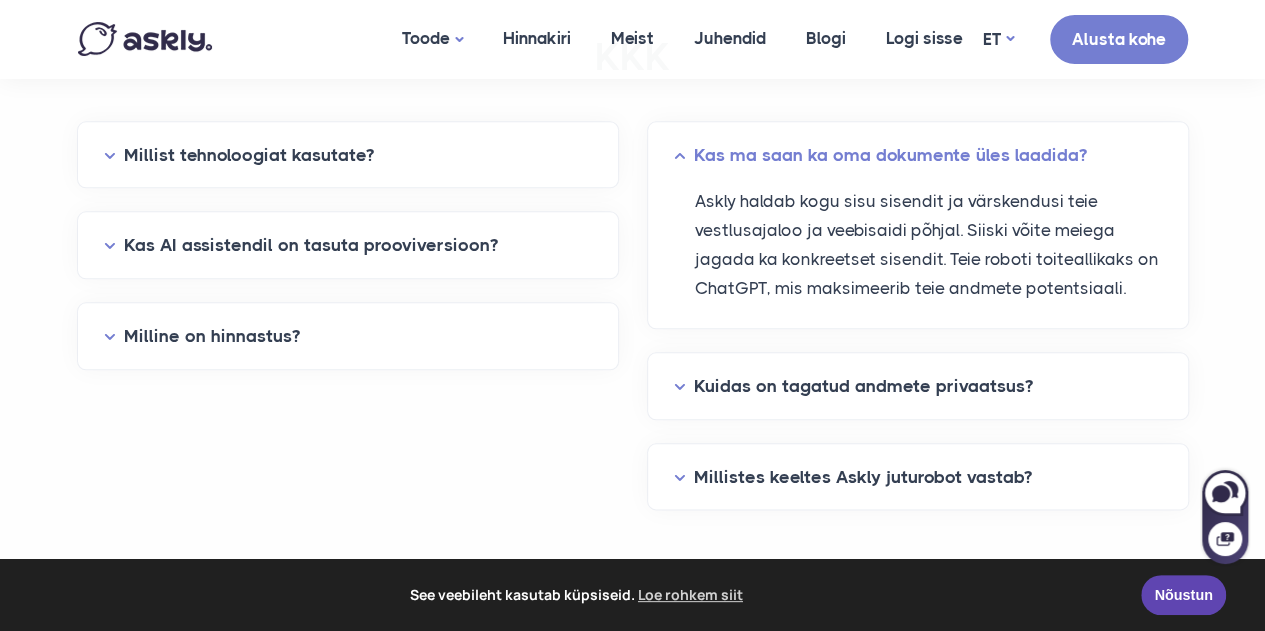 click on "Kas ma saan ka oma dokumente üles laadida?" at bounding box center (918, 155) 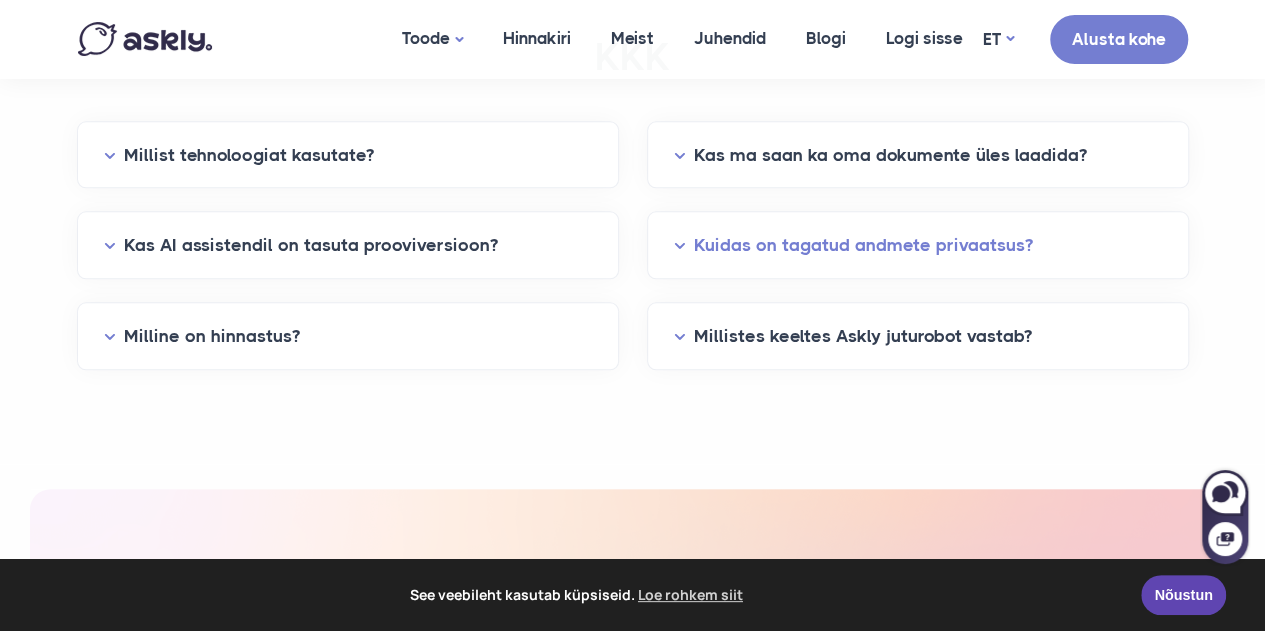 click on "Kuidas on tagatud andmete privaatsus?" at bounding box center (918, 245) 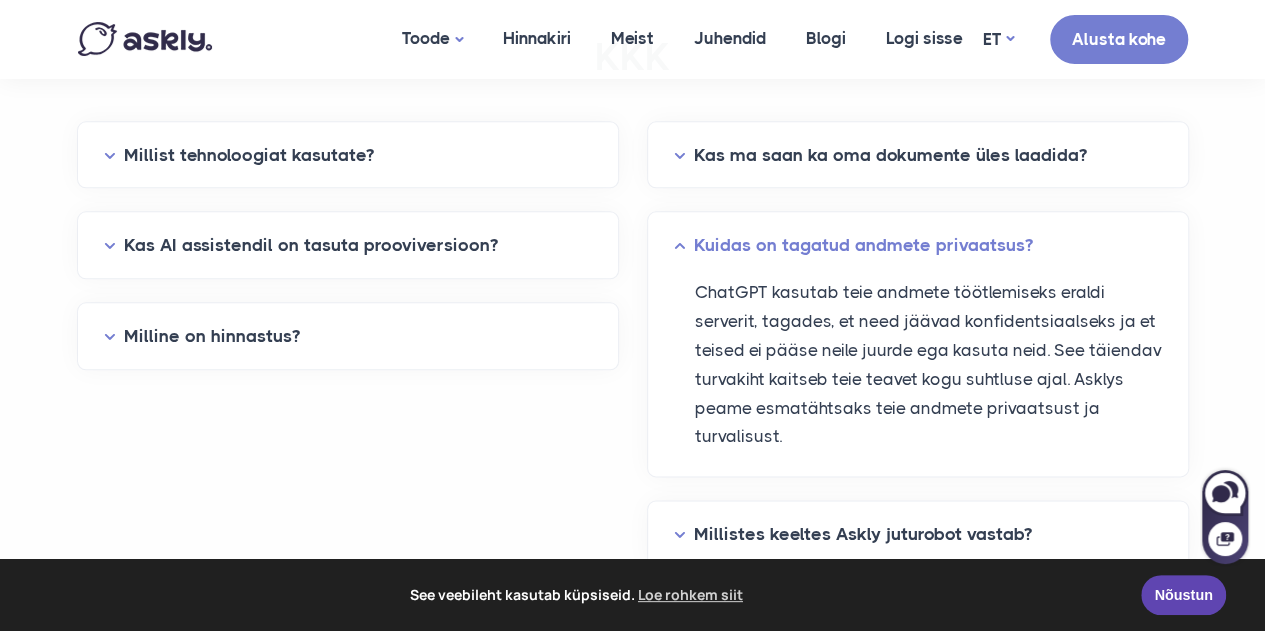 click on "Kuidas on tagatud andmete privaatsus?" at bounding box center [918, 245] 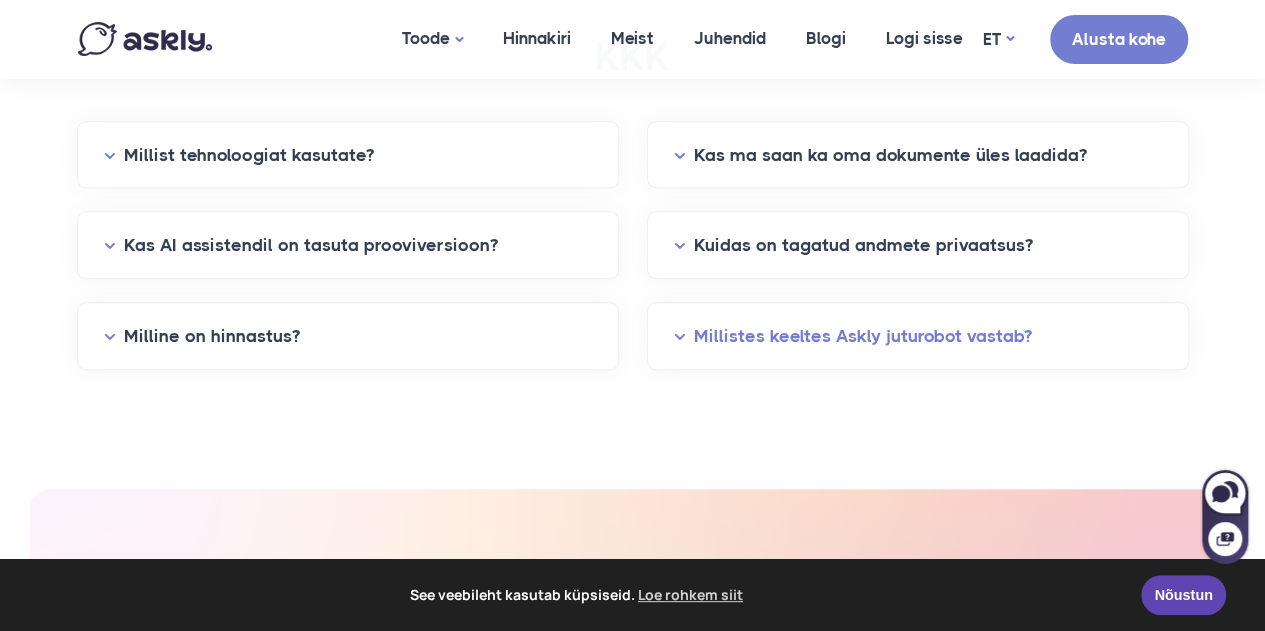 click on "Millistes keeltes Askly juturobot vastab?" at bounding box center [918, 336] 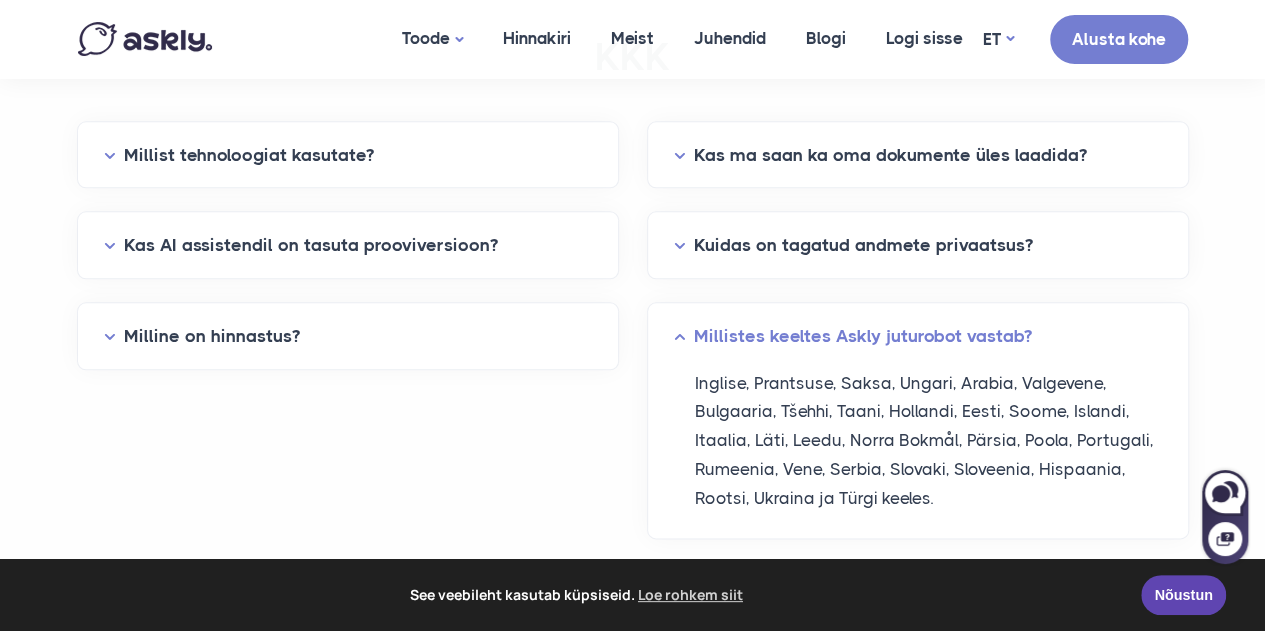 click on "Millistes keeltes Askly juturobot vastab?" at bounding box center (918, 336) 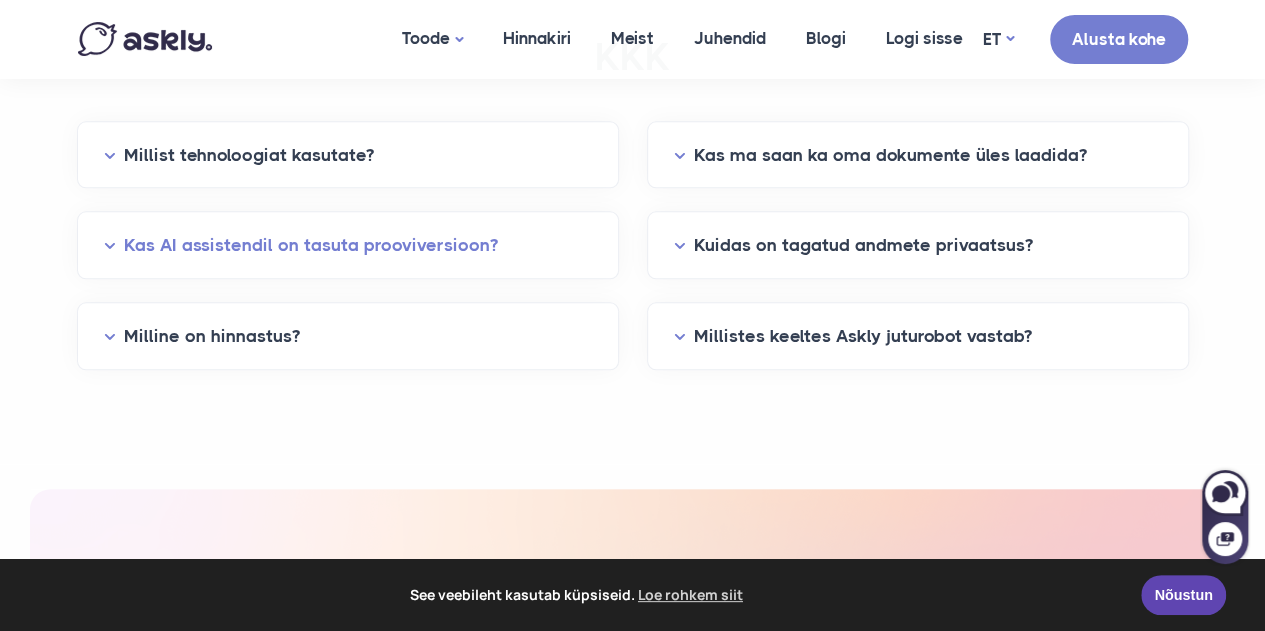 click on "Kas AI assistendil on tasuta prooviversioon?" at bounding box center (348, 245) 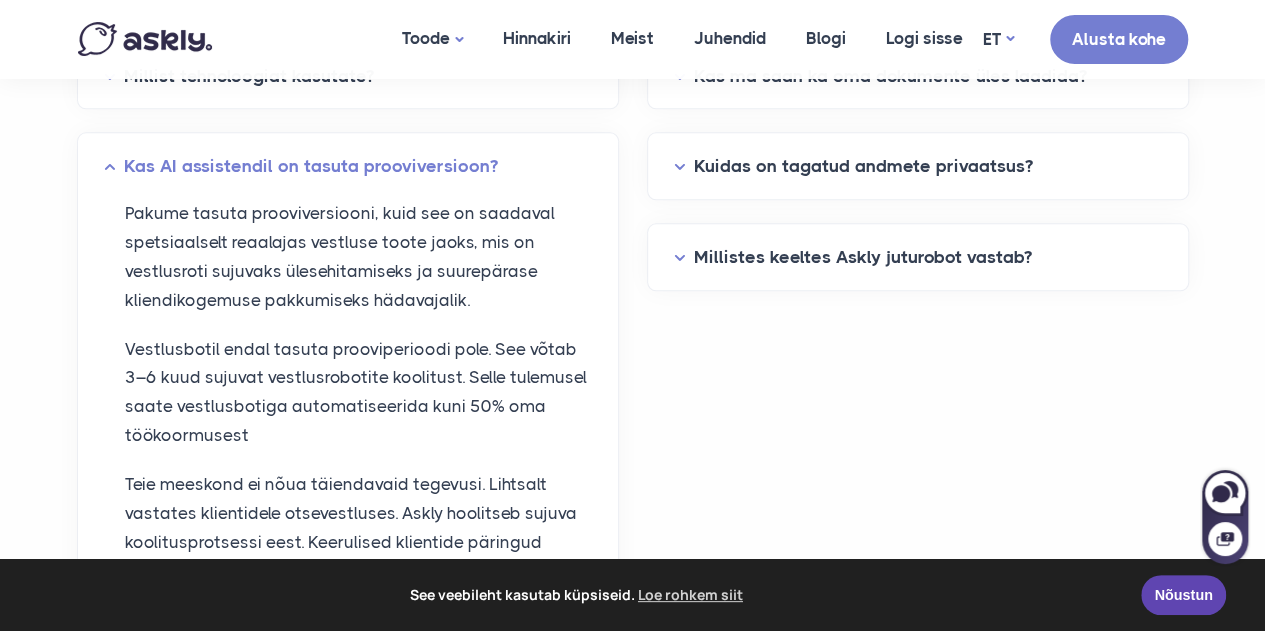 scroll, scrollTop: 4829, scrollLeft: 0, axis: vertical 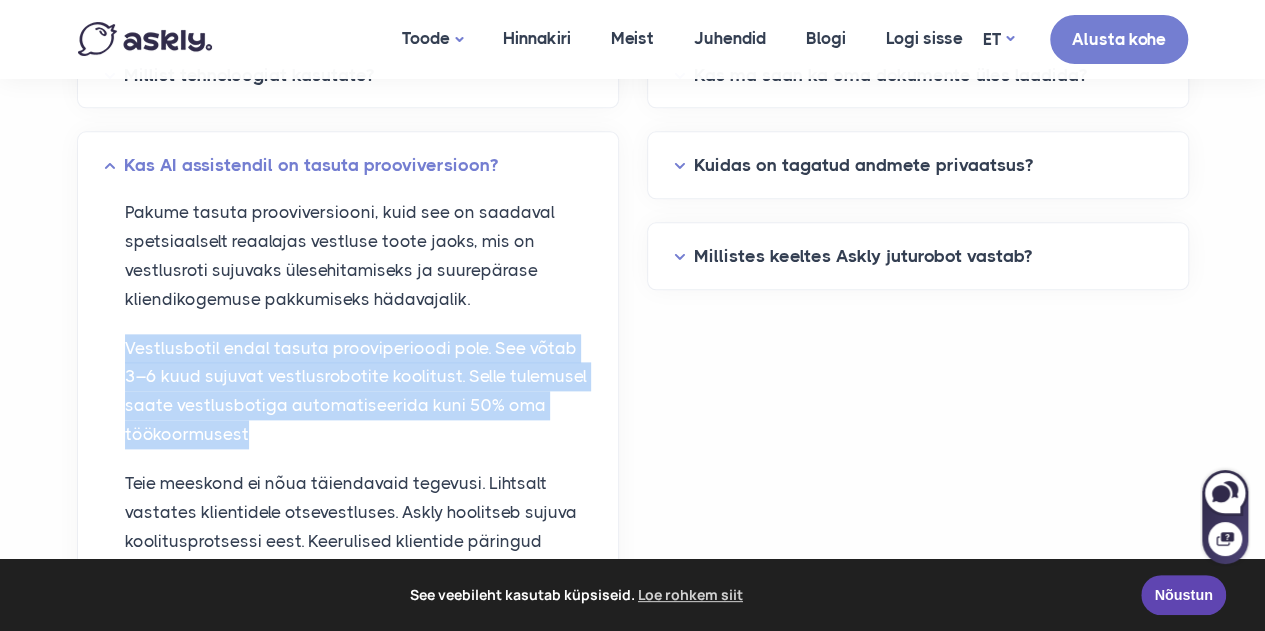 drag, startPoint x: 258, startPoint y: 431, endPoint x: 103, endPoint y: 324, distance: 188.34543 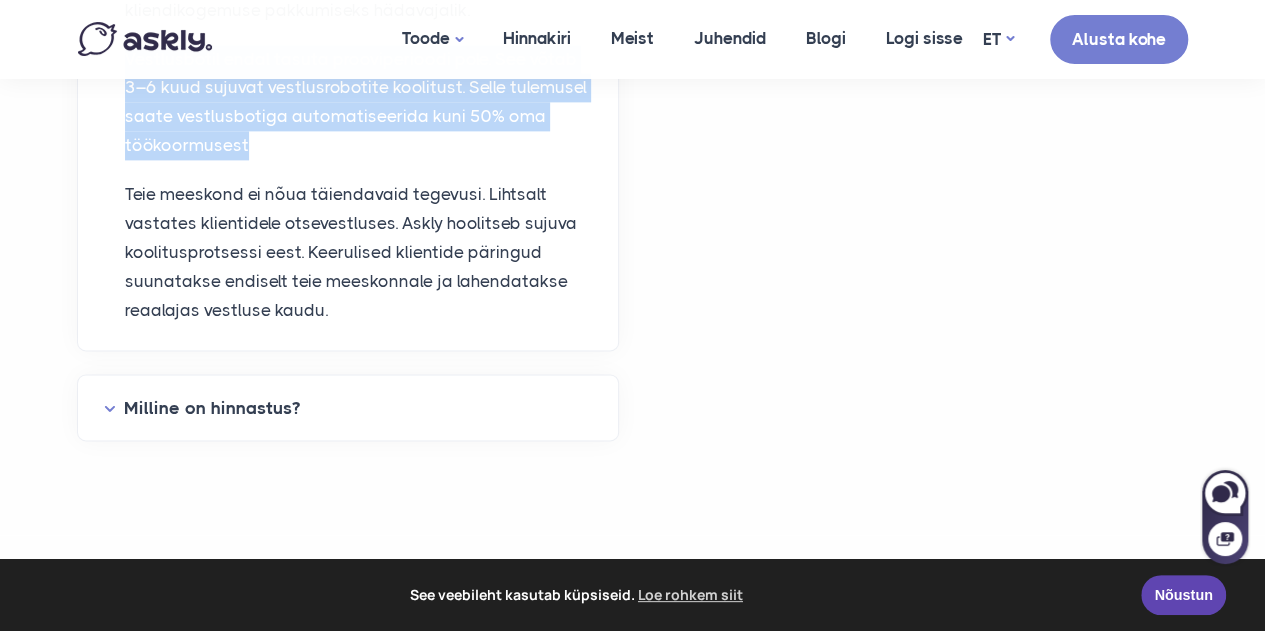 scroll, scrollTop: 5115, scrollLeft: 0, axis: vertical 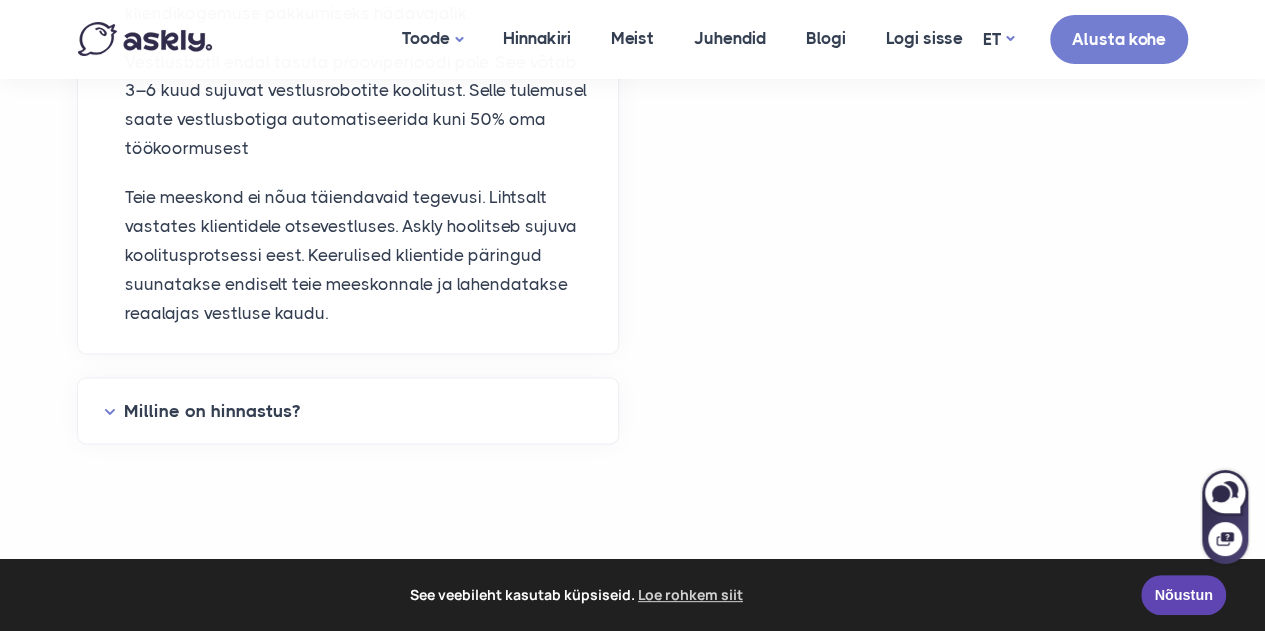 click on "Milline on hinnastus?" at bounding box center [348, 411] 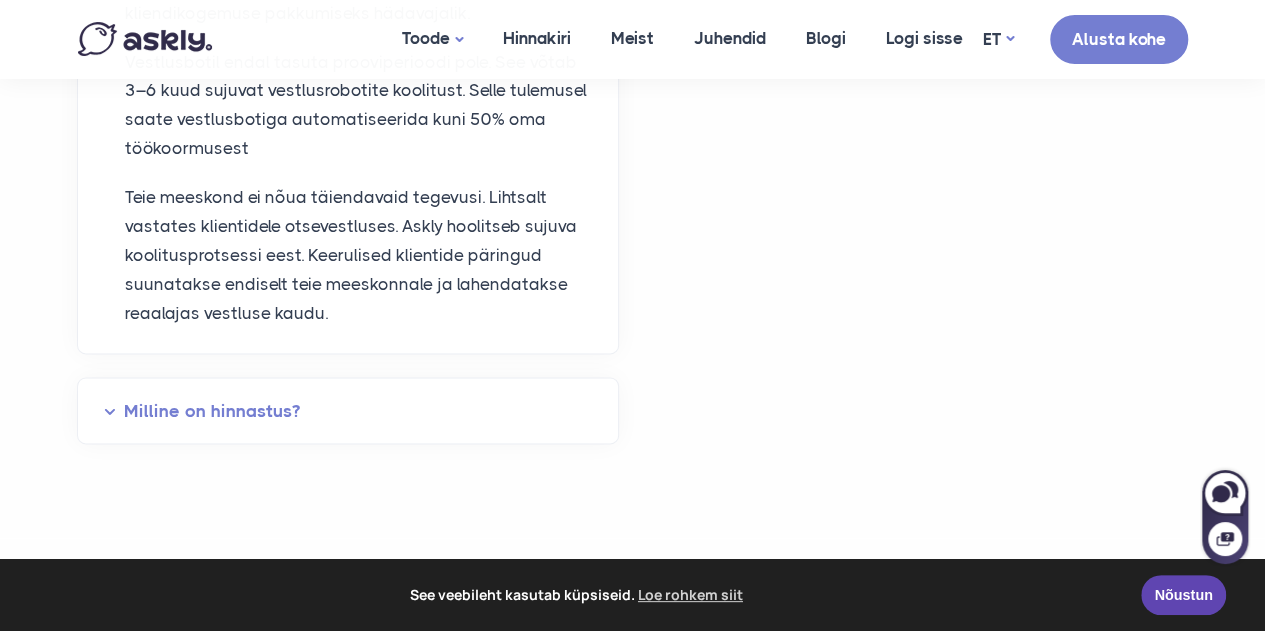 click on "Milline on hinnastus?" at bounding box center [348, 411] 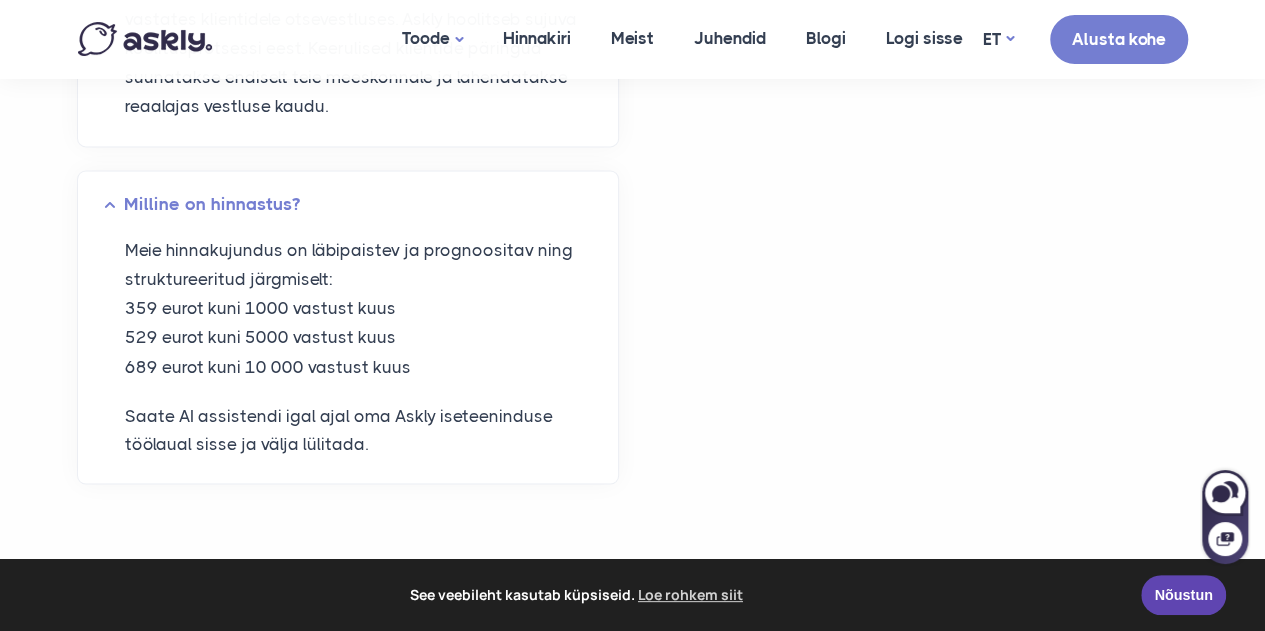 scroll, scrollTop: 5323, scrollLeft: 0, axis: vertical 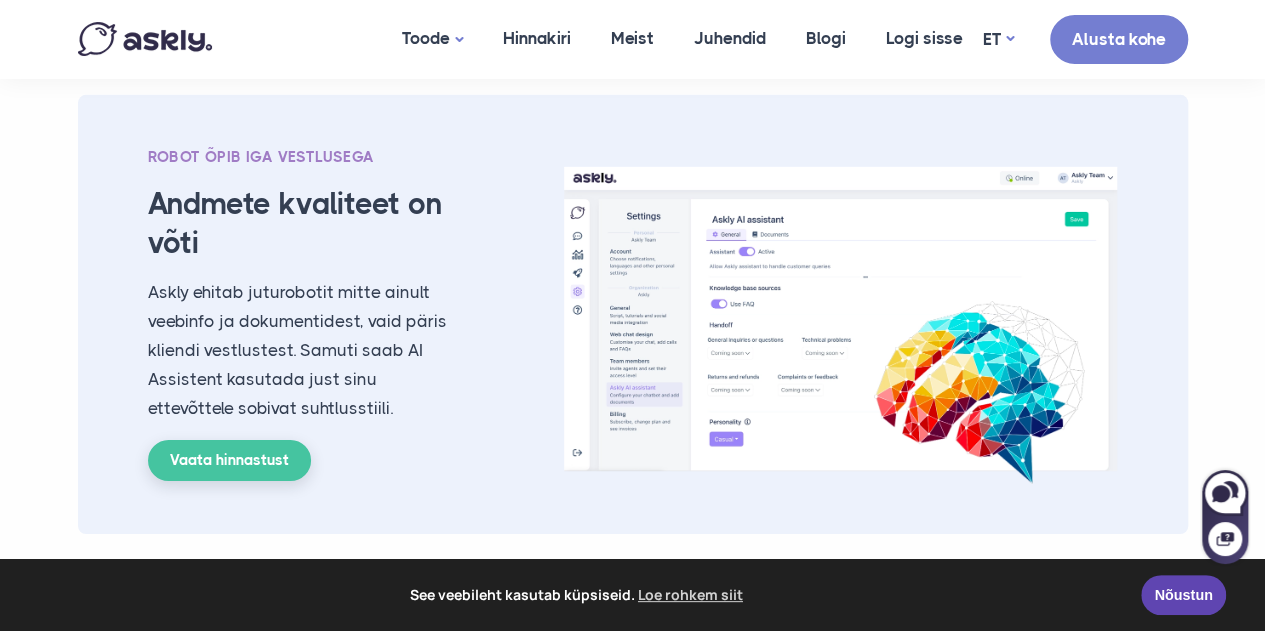 click on "Vaata hinnastust" at bounding box center [229, 461] 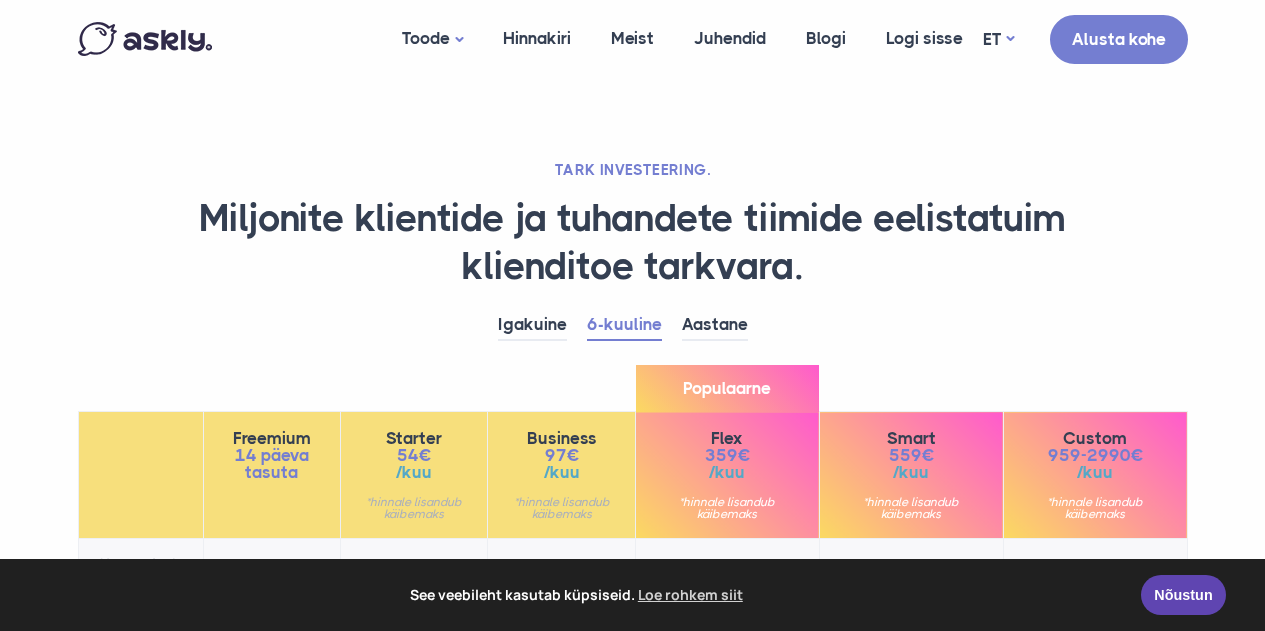 scroll, scrollTop: 0, scrollLeft: 0, axis: both 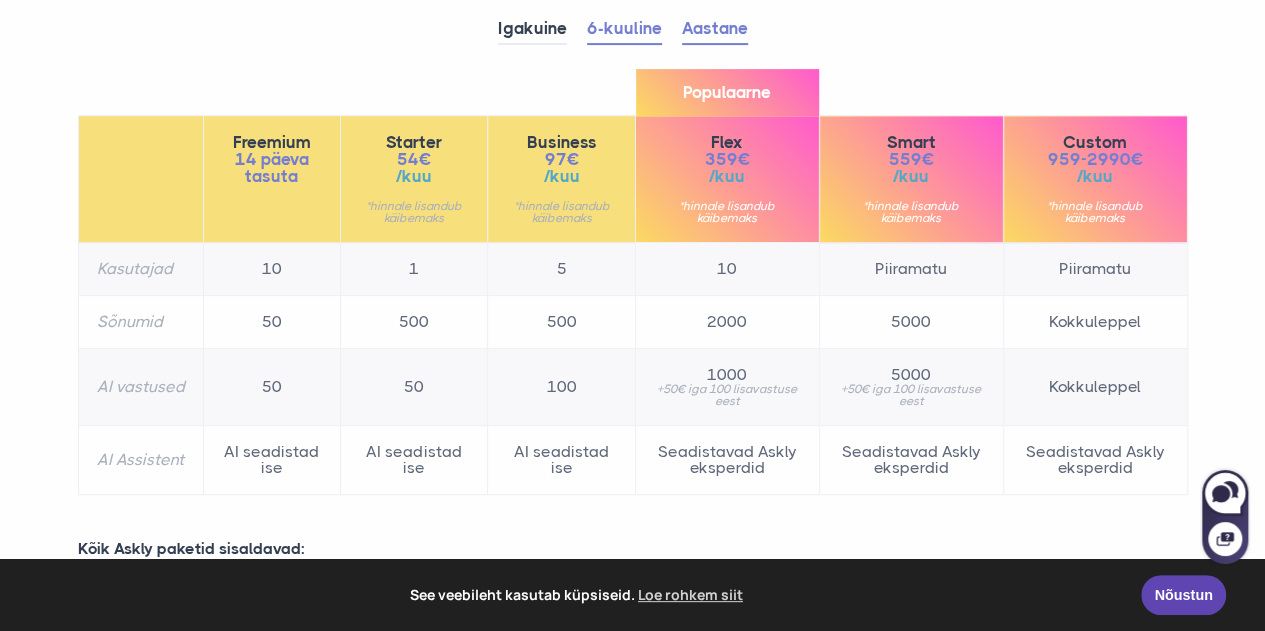 click on "Aastane" at bounding box center (715, 29) 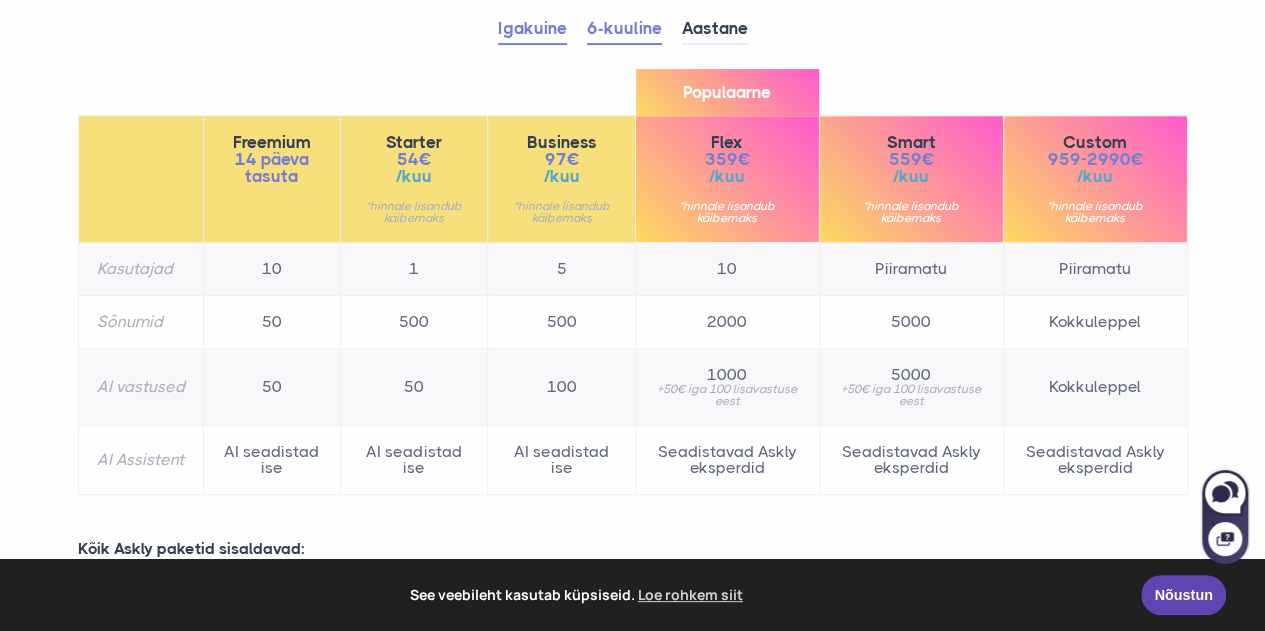 click on "Igakuine" at bounding box center [532, 29] 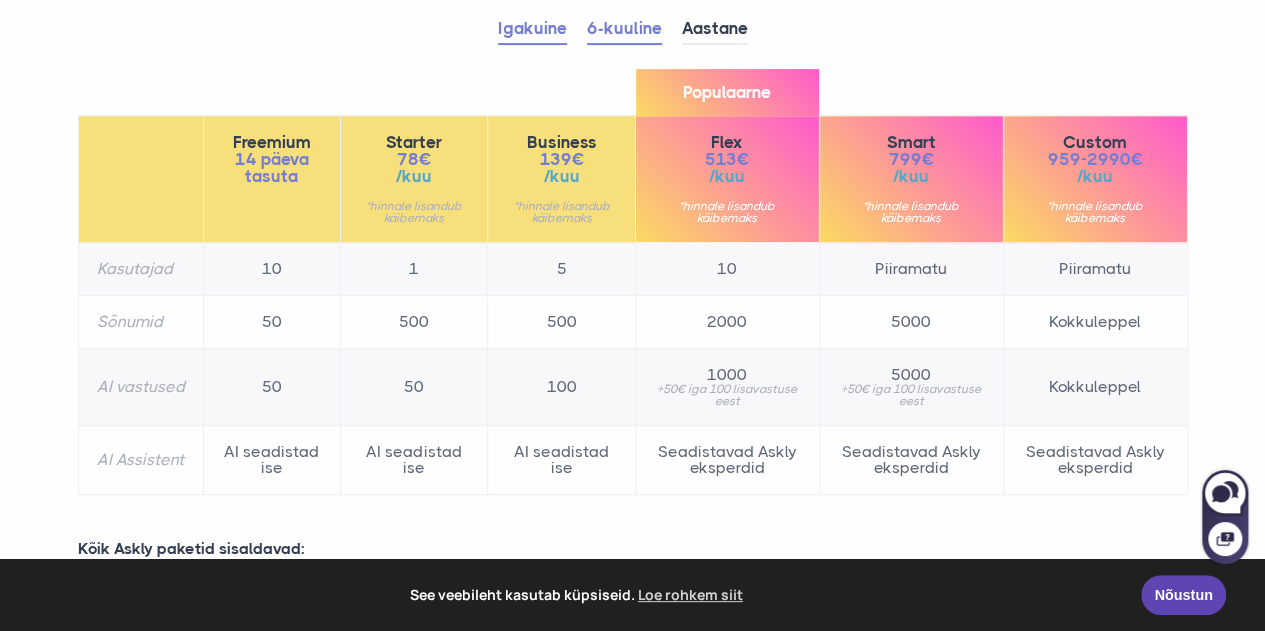 click on "6-kuuline" at bounding box center [624, 29] 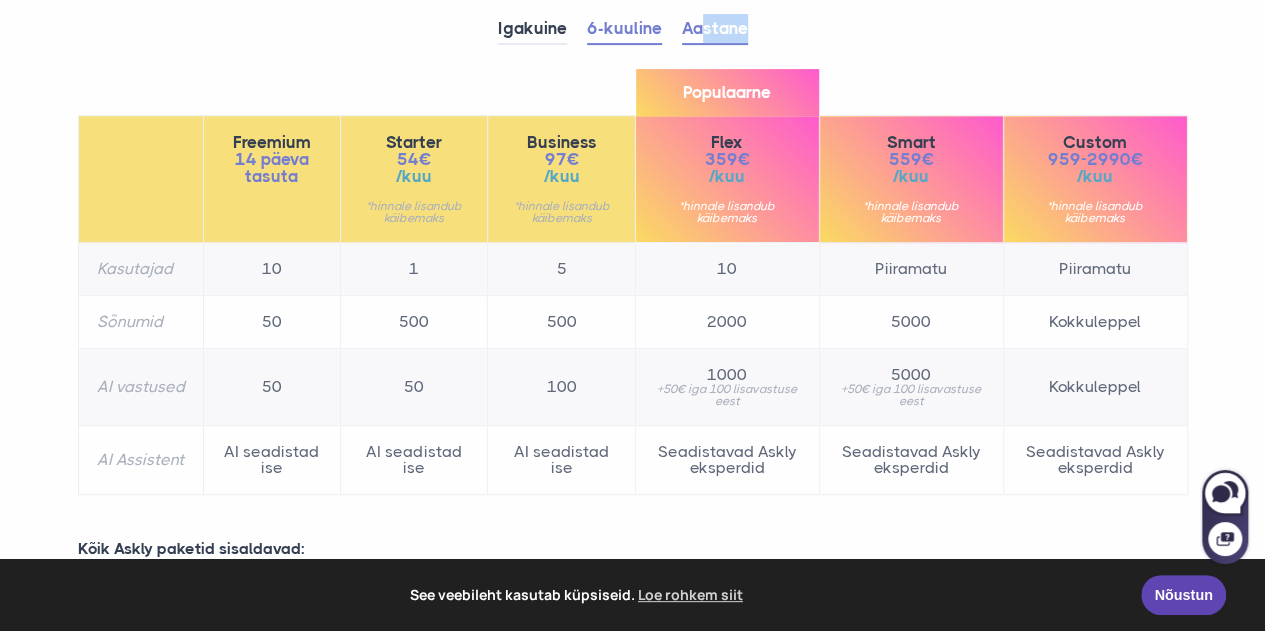drag, startPoint x: 771, startPoint y: 42, endPoint x: 702, endPoint y: 19, distance: 72.73238 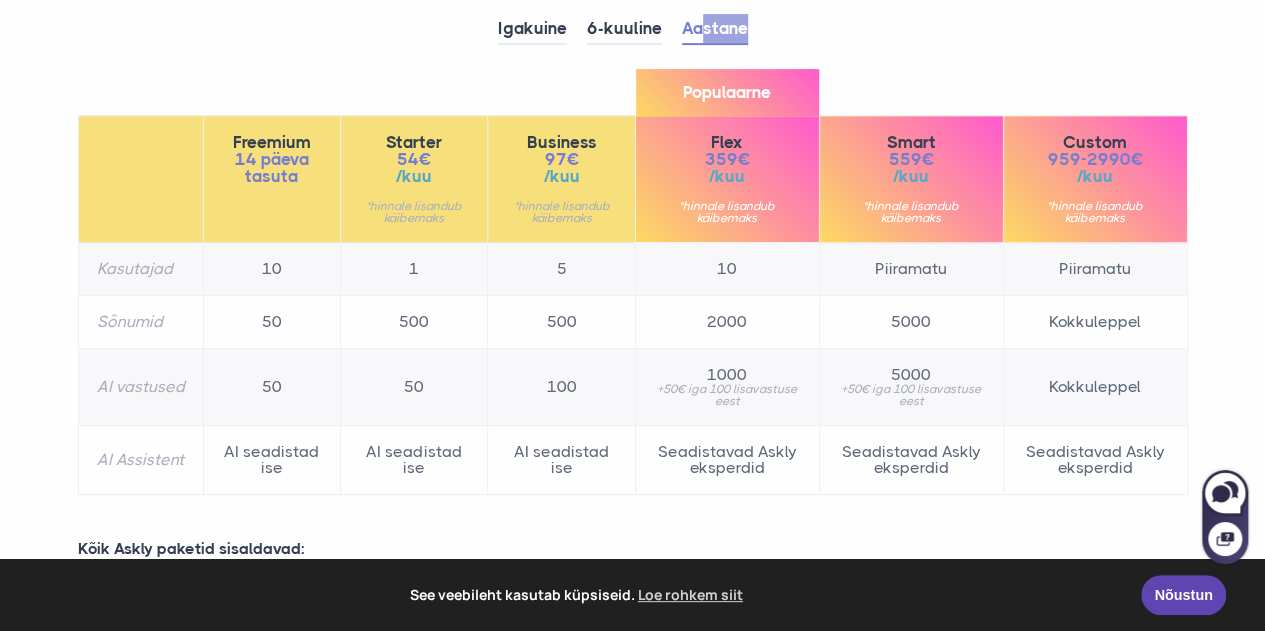 scroll, scrollTop: 347, scrollLeft: 0, axis: vertical 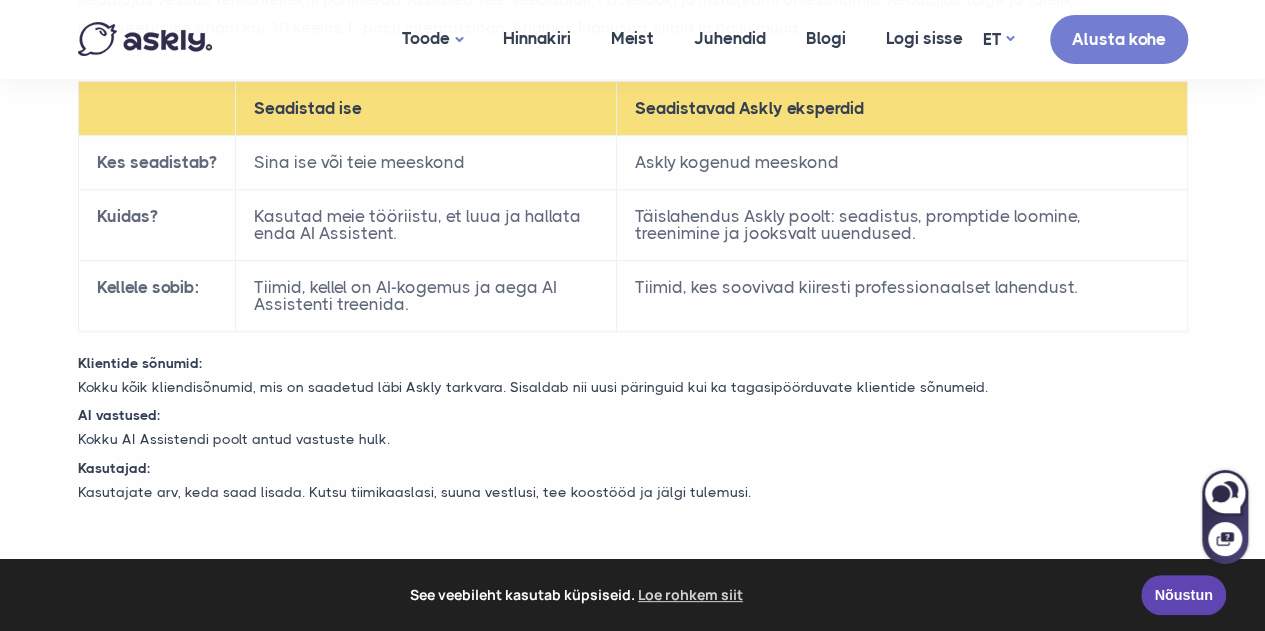 click on "Klientide sõnumid:" at bounding box center [633, 364] 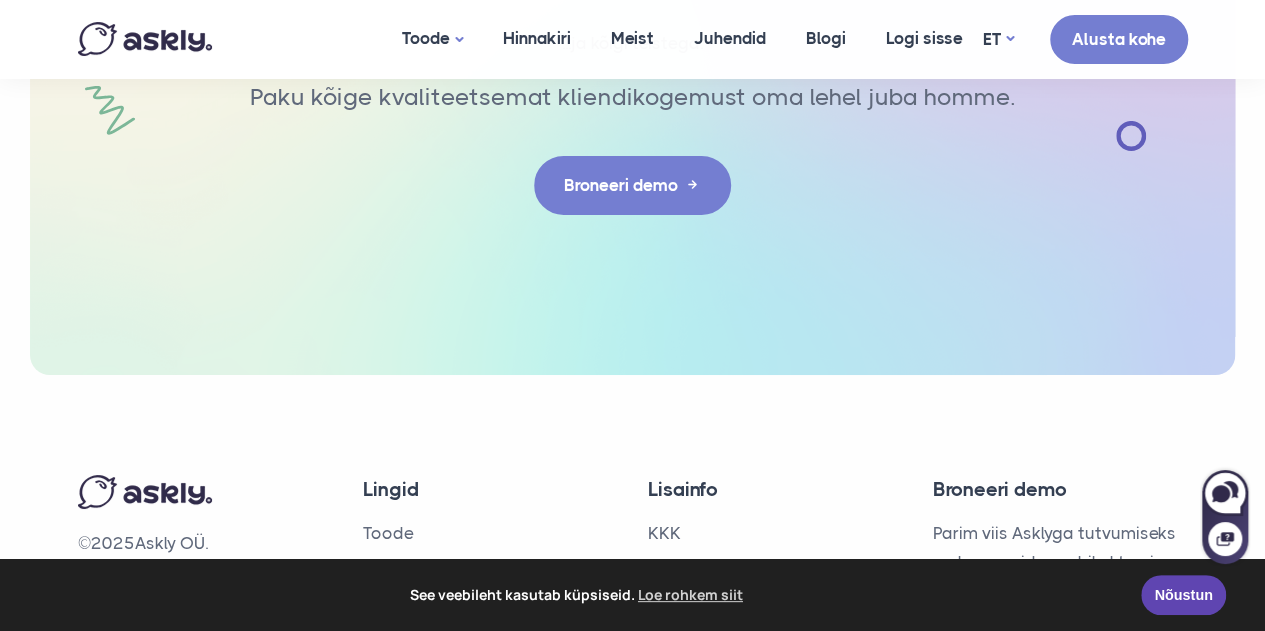 scroll, scrollTop: 3645, scrollLeft: 0, axis: vertical 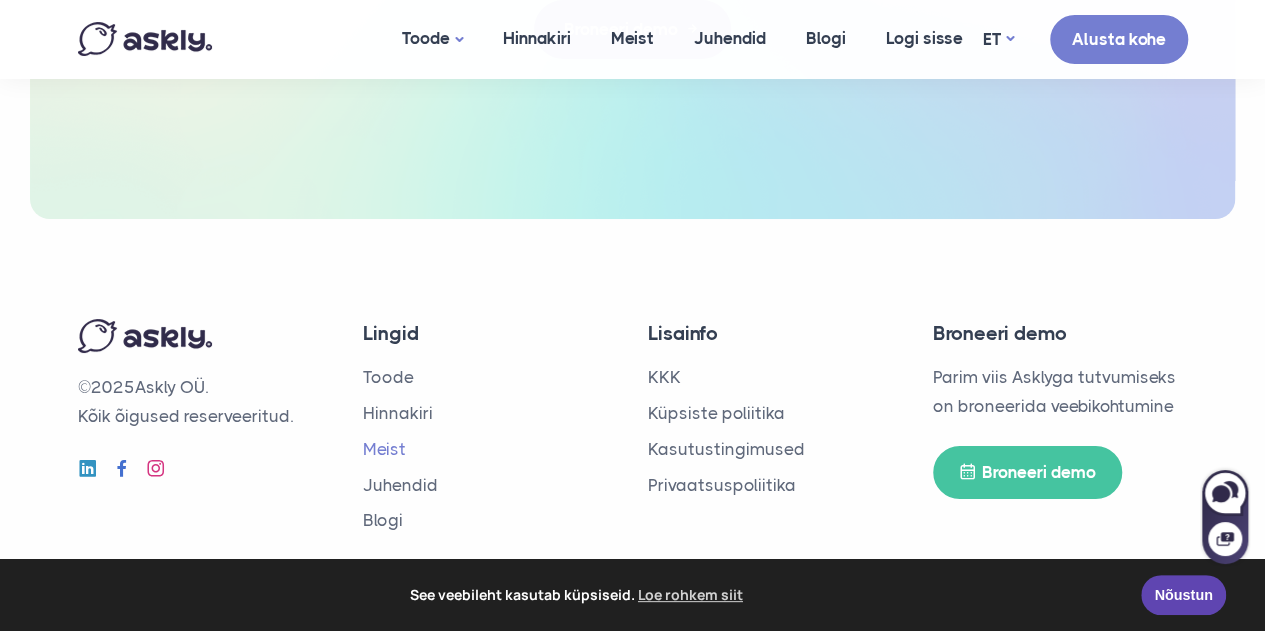 click on "Meist" at bounding box center (384, 449) 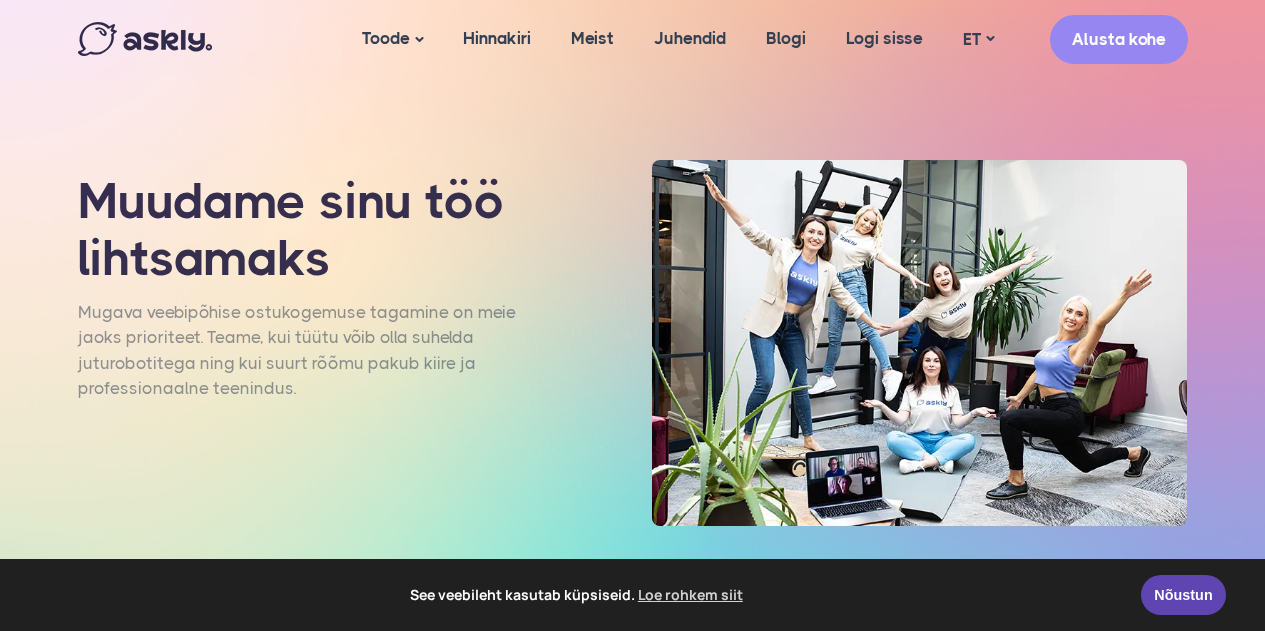 scroll, scrollTop: 0, scrollLeft: 0, axis: both 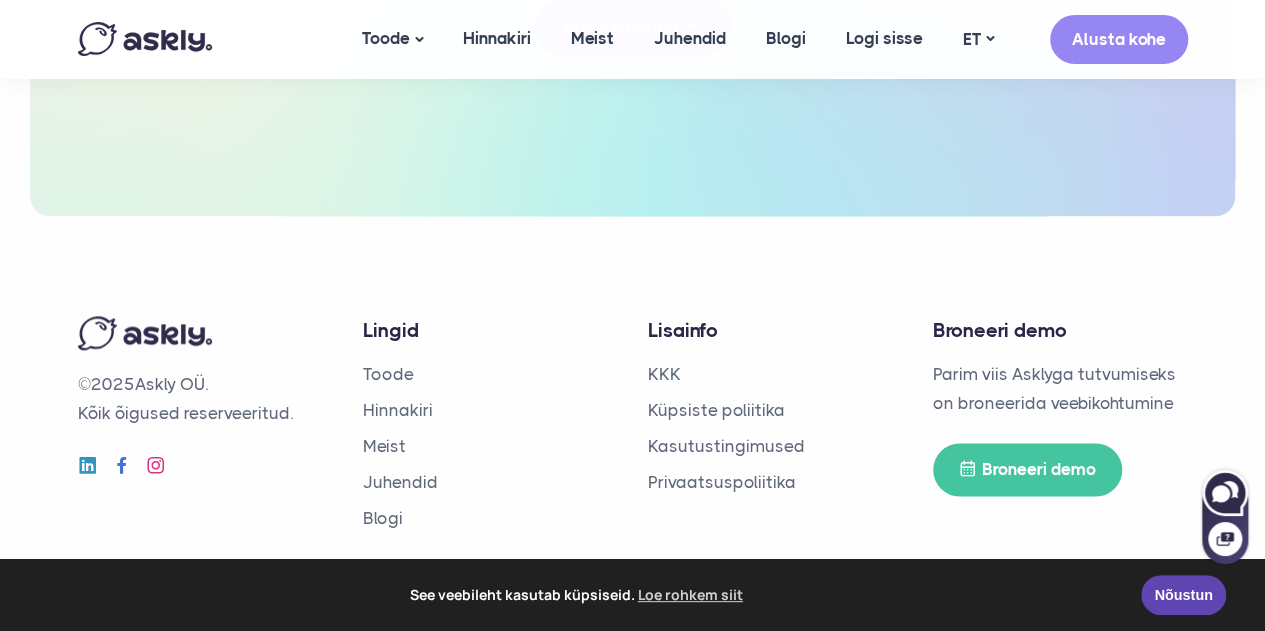 click 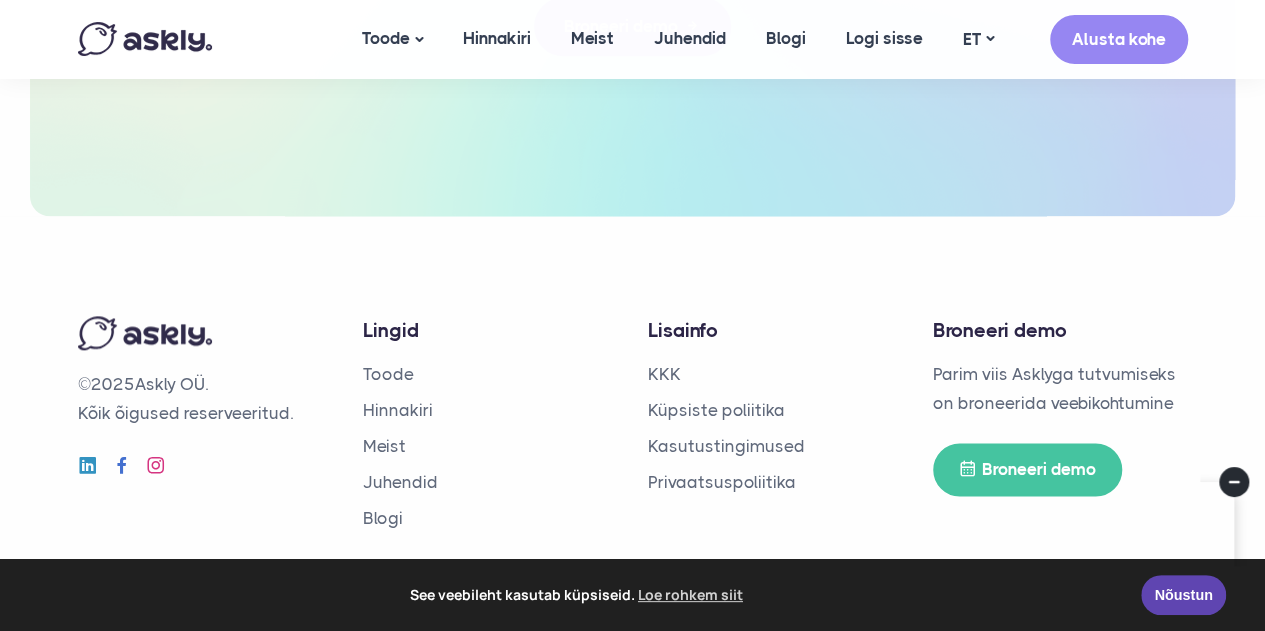 scroll, scrollTop: 0, scrollLeft: 0, axis: both 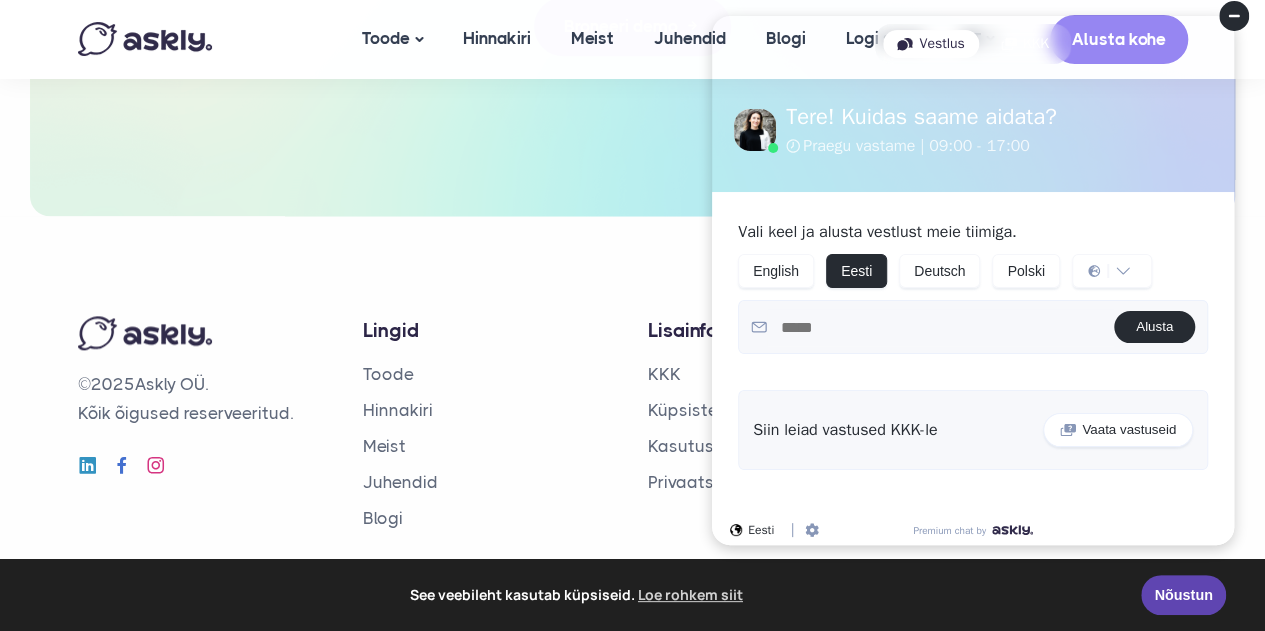 click on "Siin leiad vastused KKK-le" at bounding box center (845, 430) 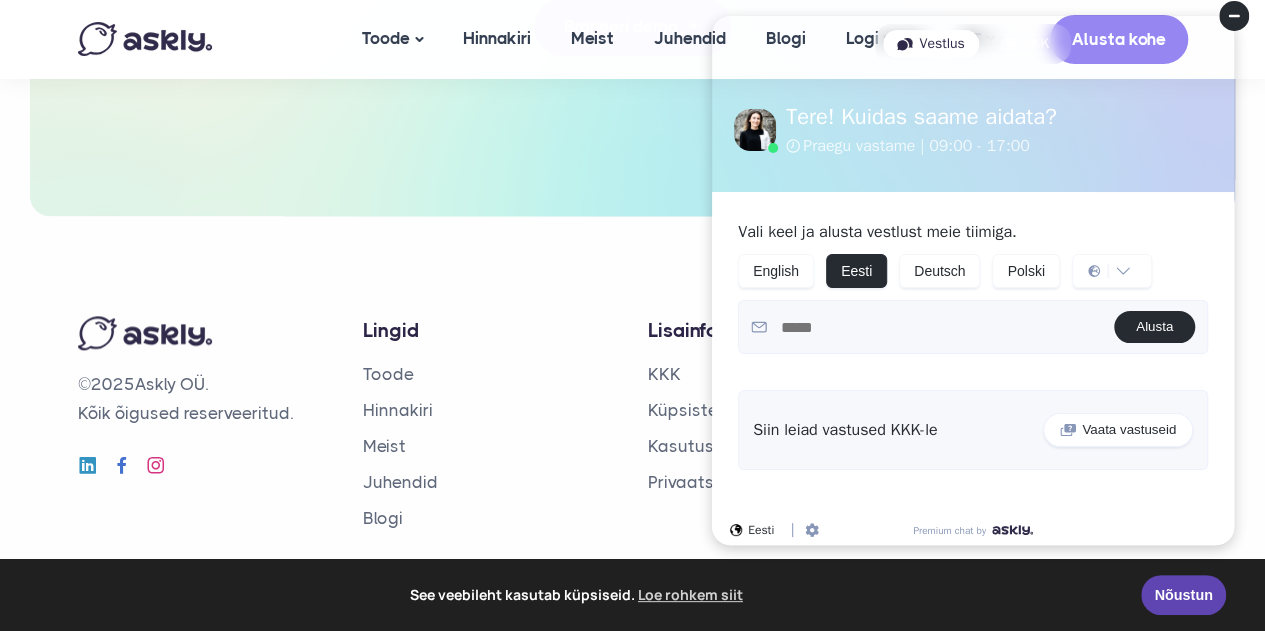 click on "Vaata vastuseid" at bounding box center (1118, 430) 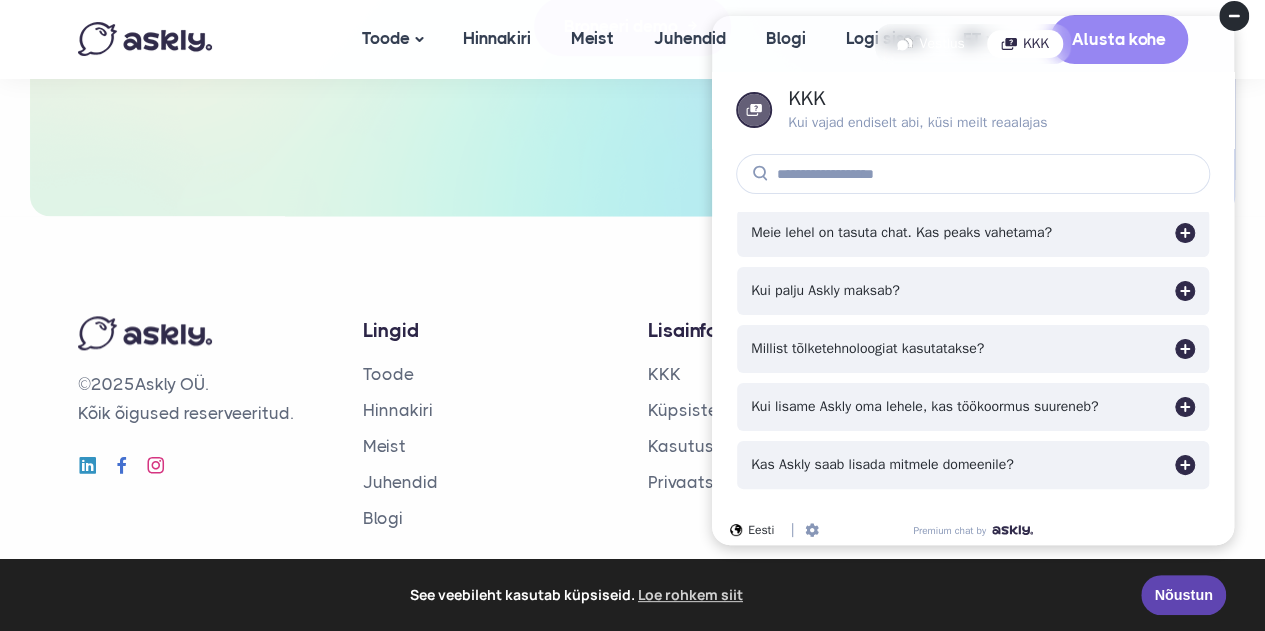 scroll, scrollTop: 117, scrollLeft: 0, axis: vertical 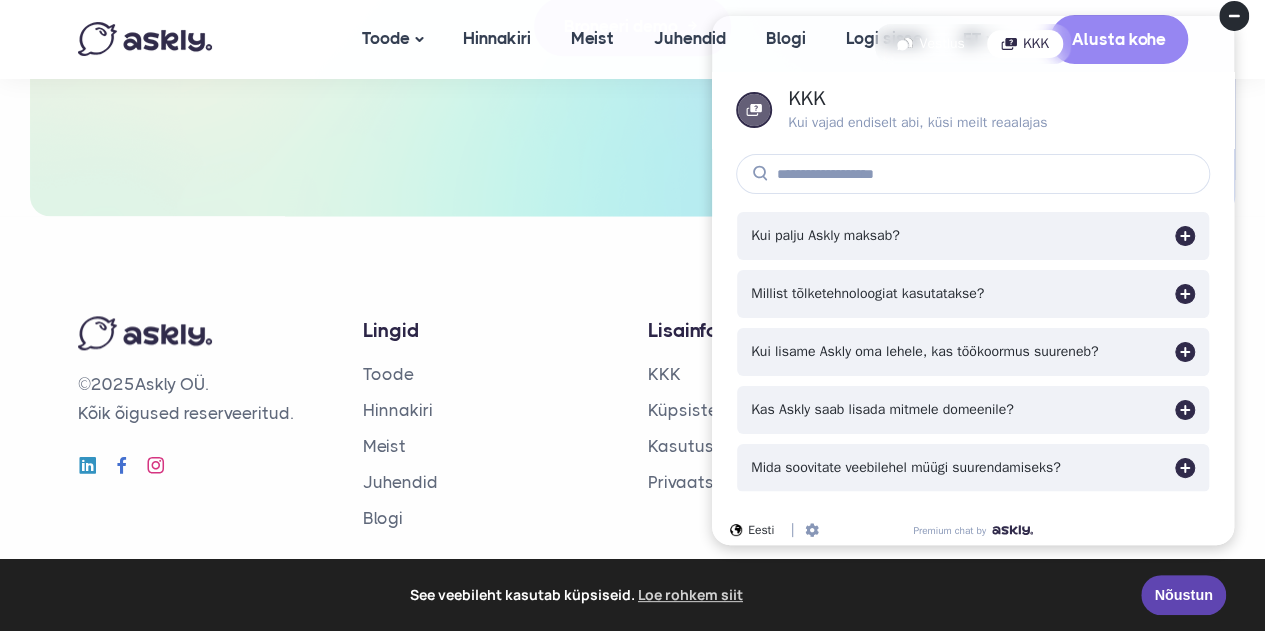 click 